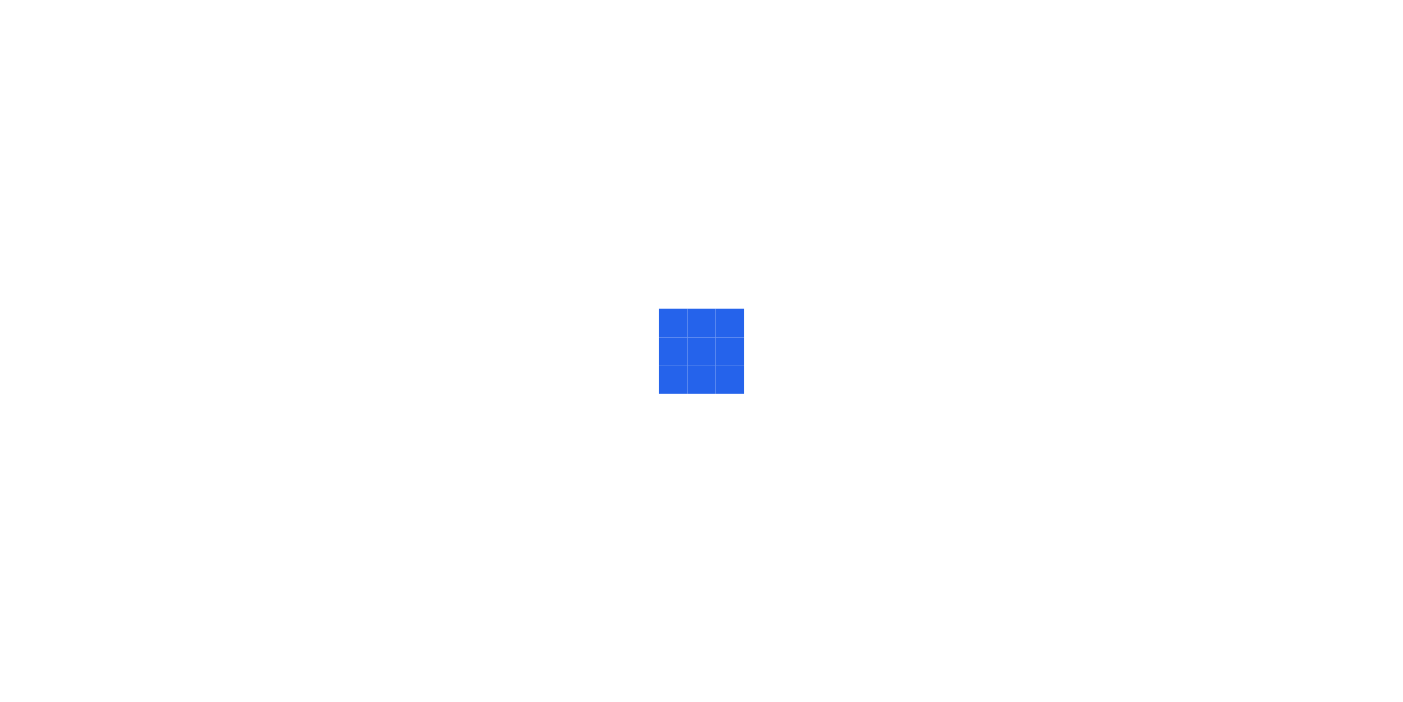 scroll, scrollTop: 0, scrollLeft: 0, axis: both 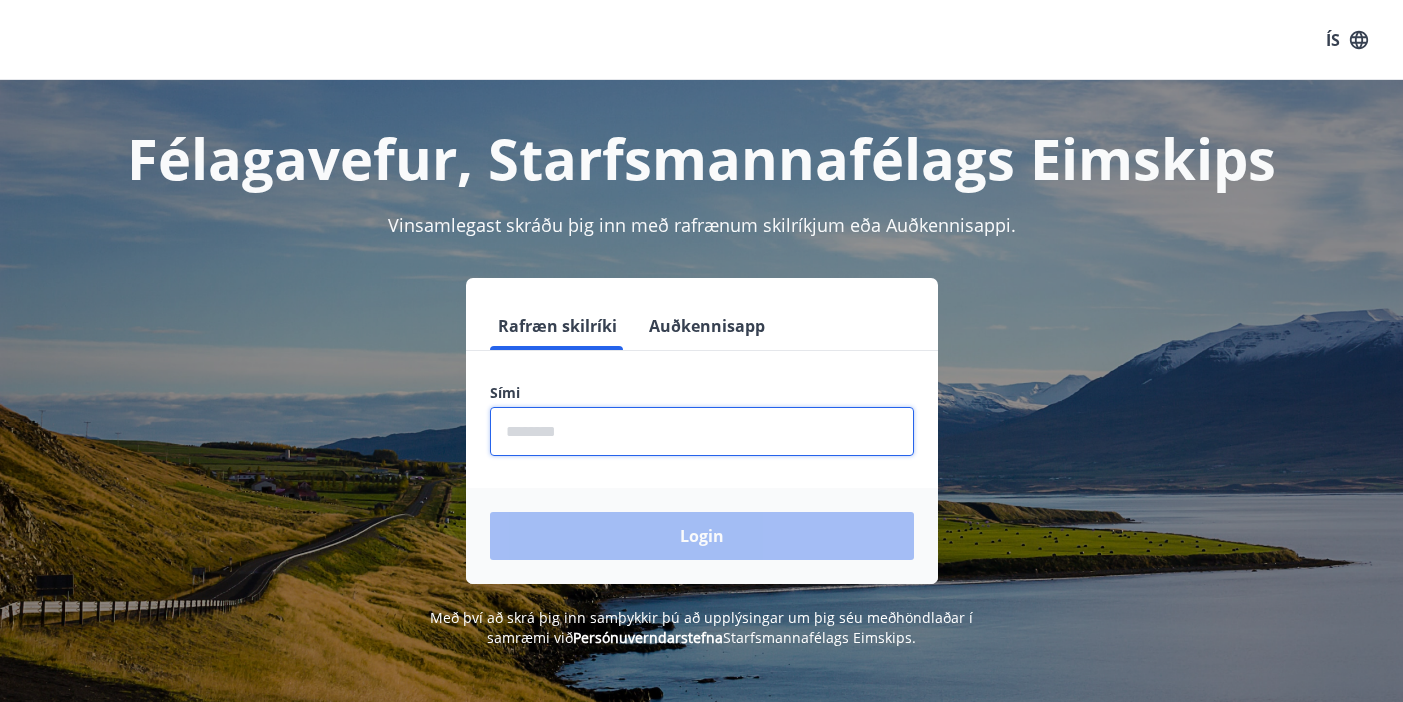 click at bounding box center [702, 431] 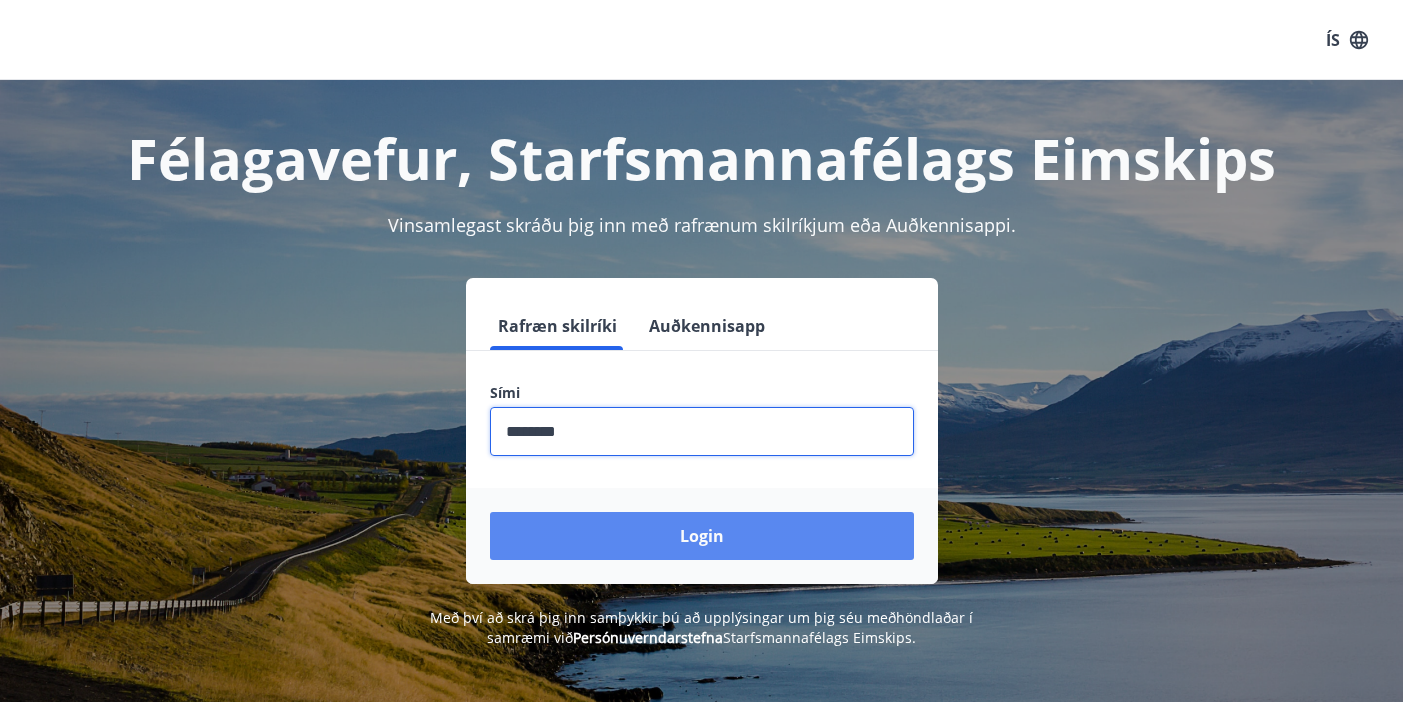 type on "********" 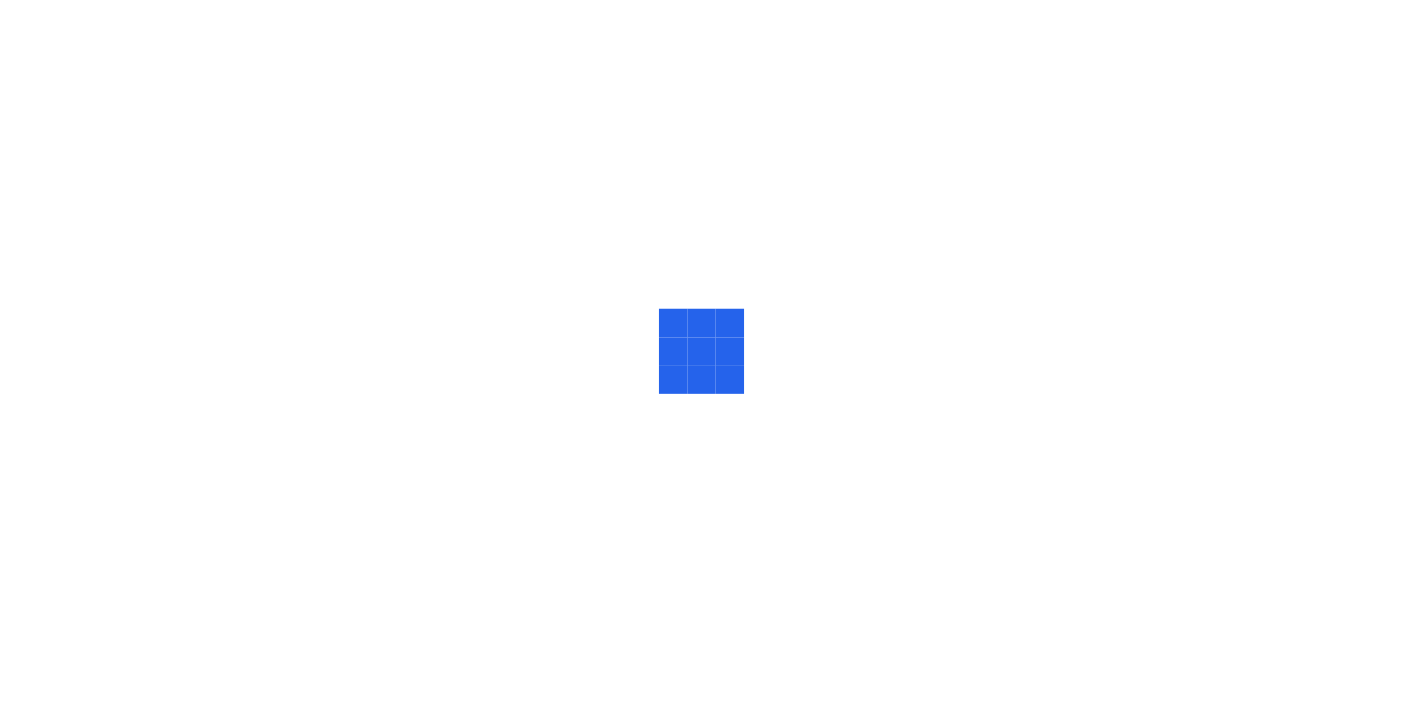 scroll, scrollTop: 0, scrollLeft: 0, axis: both 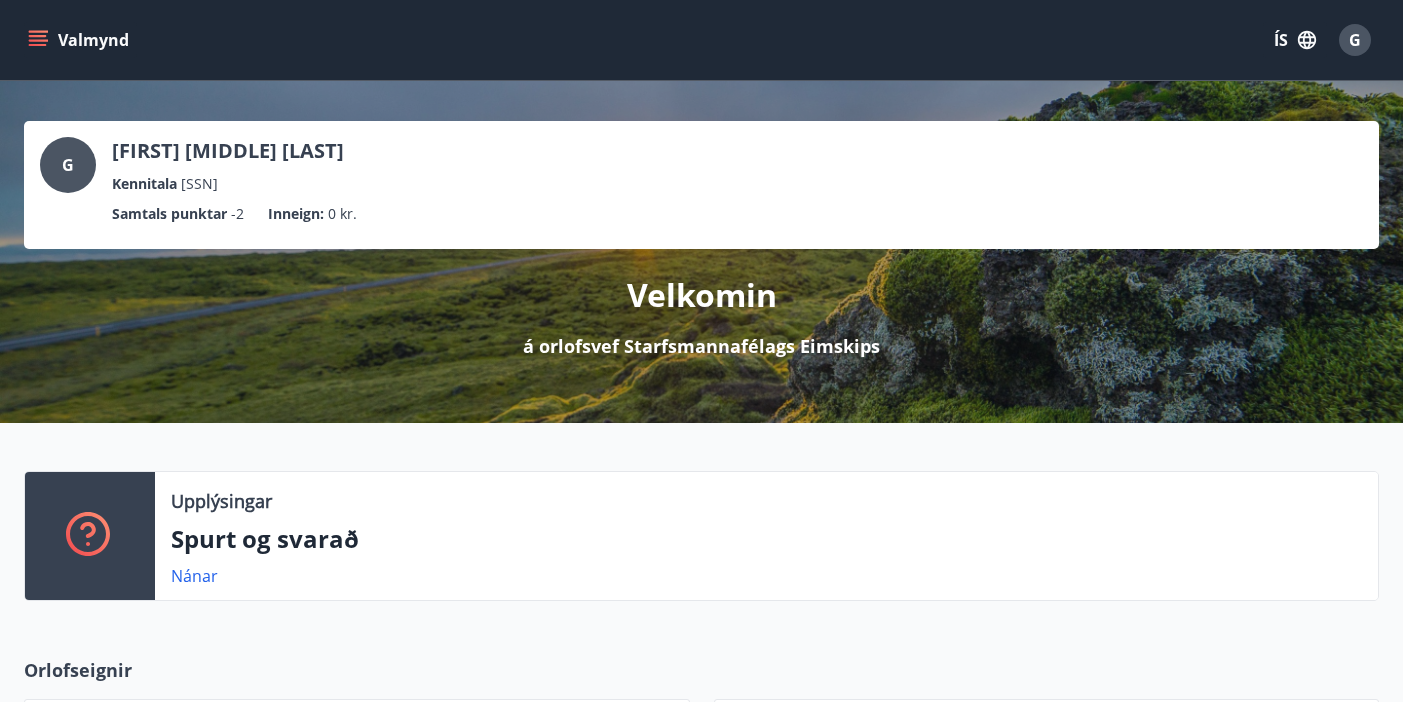 click 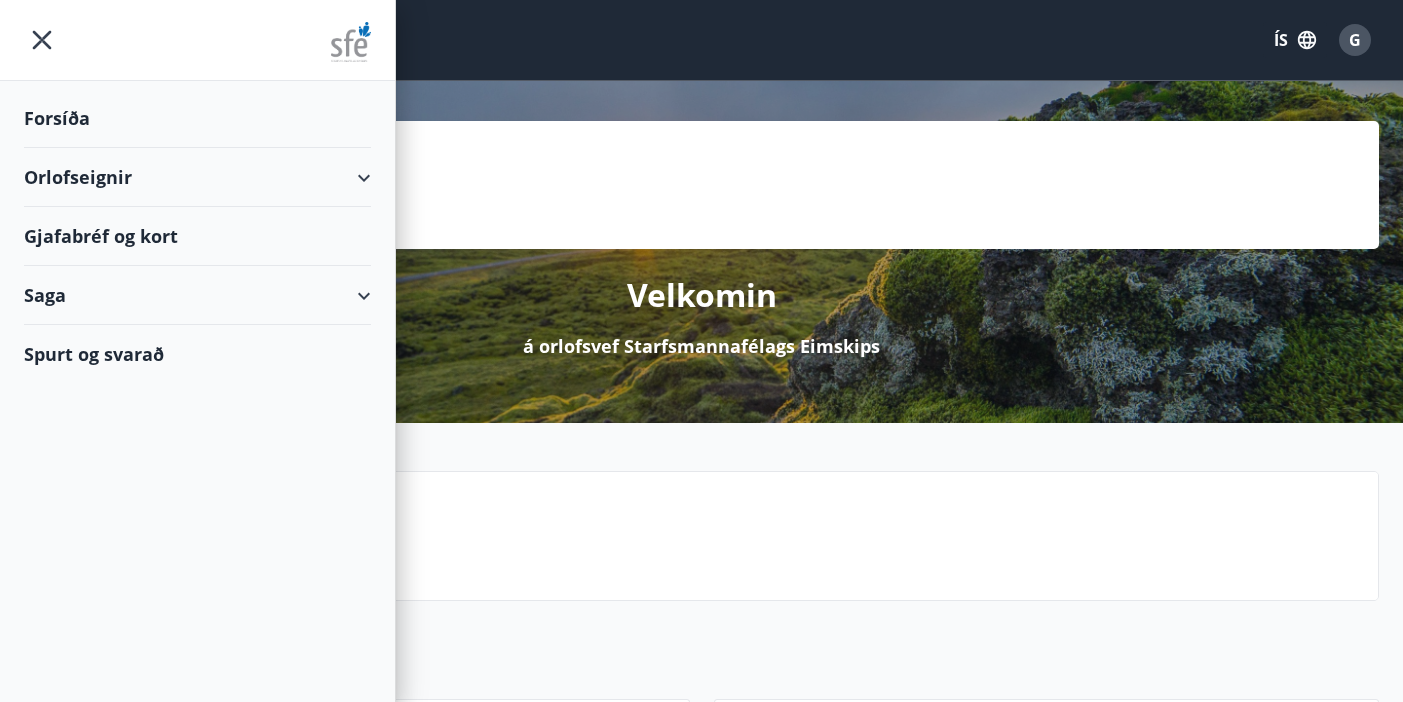 click on "Orlofseignir" at bounding box center (197, 177) 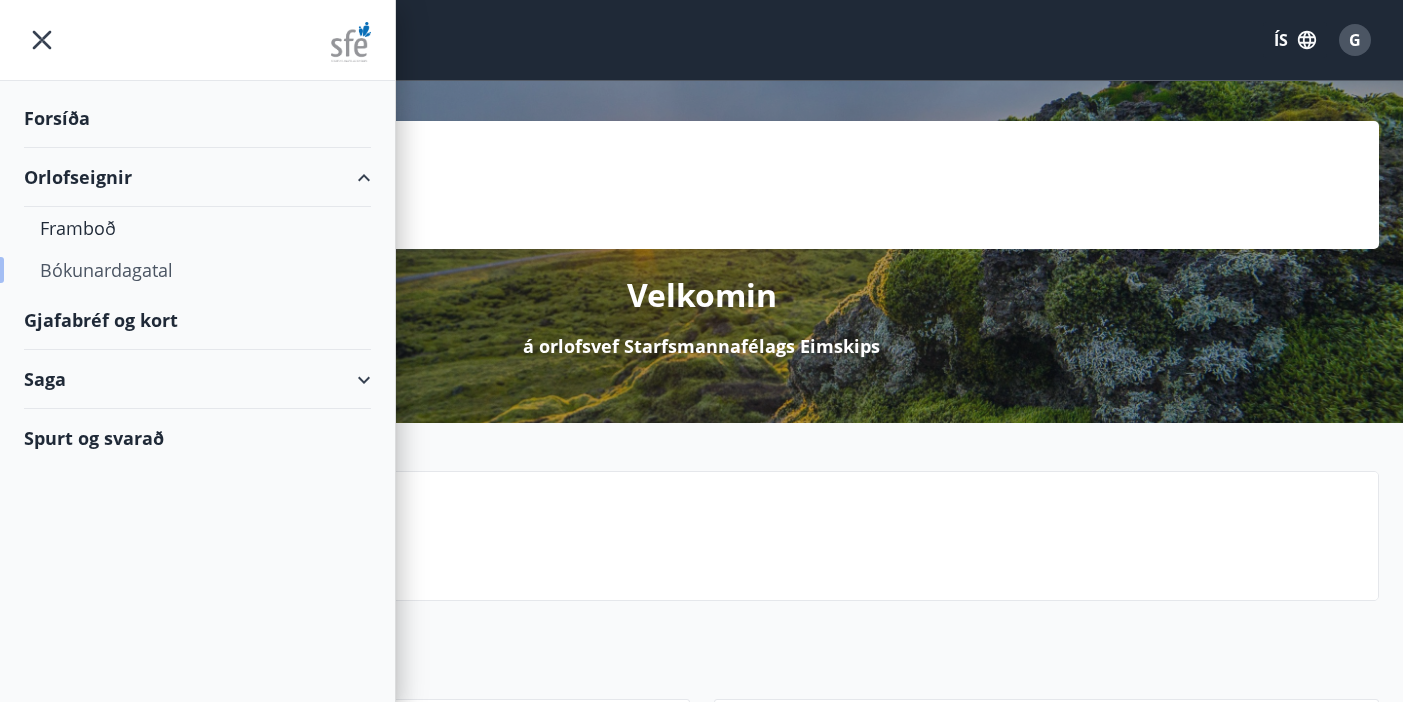 click on "Bókunardagatal" at bounding box center (197, 270) 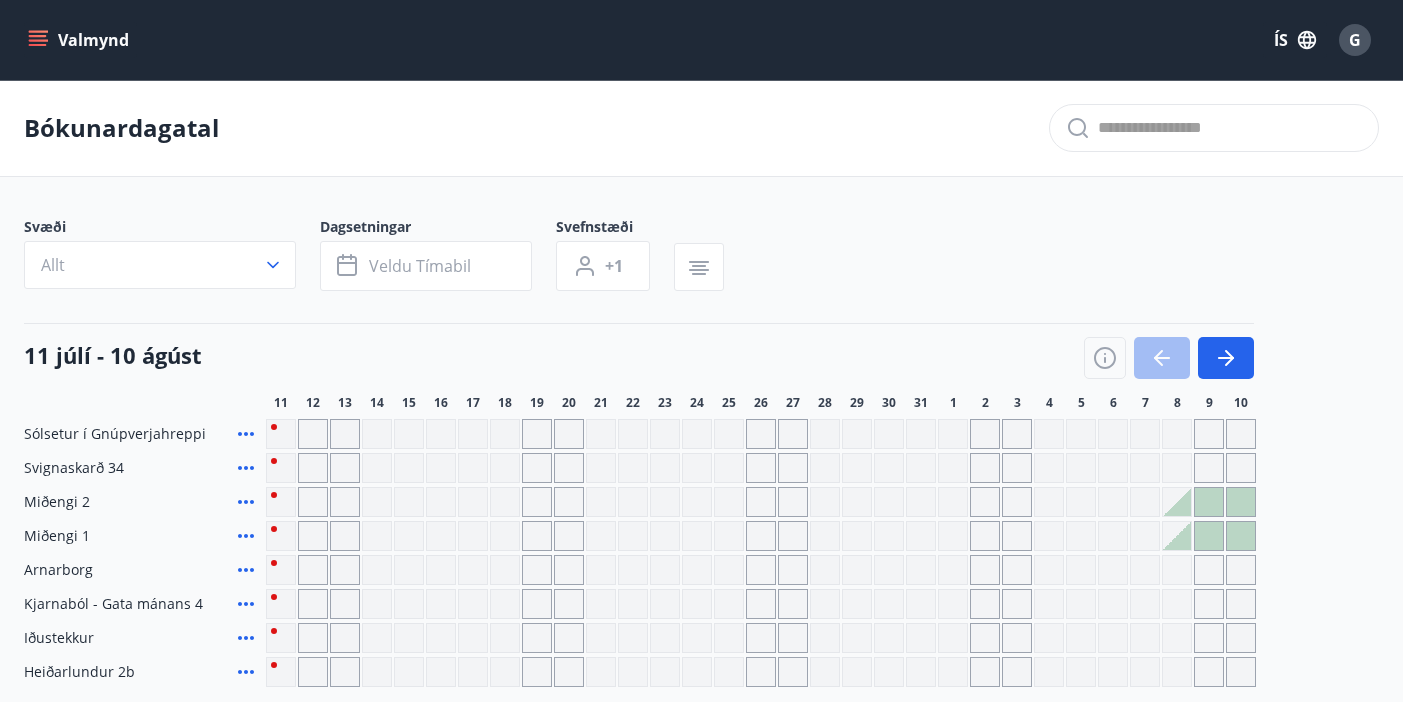 scroll, scrollTop: 100, scrollLeft: 0, axis: vertical 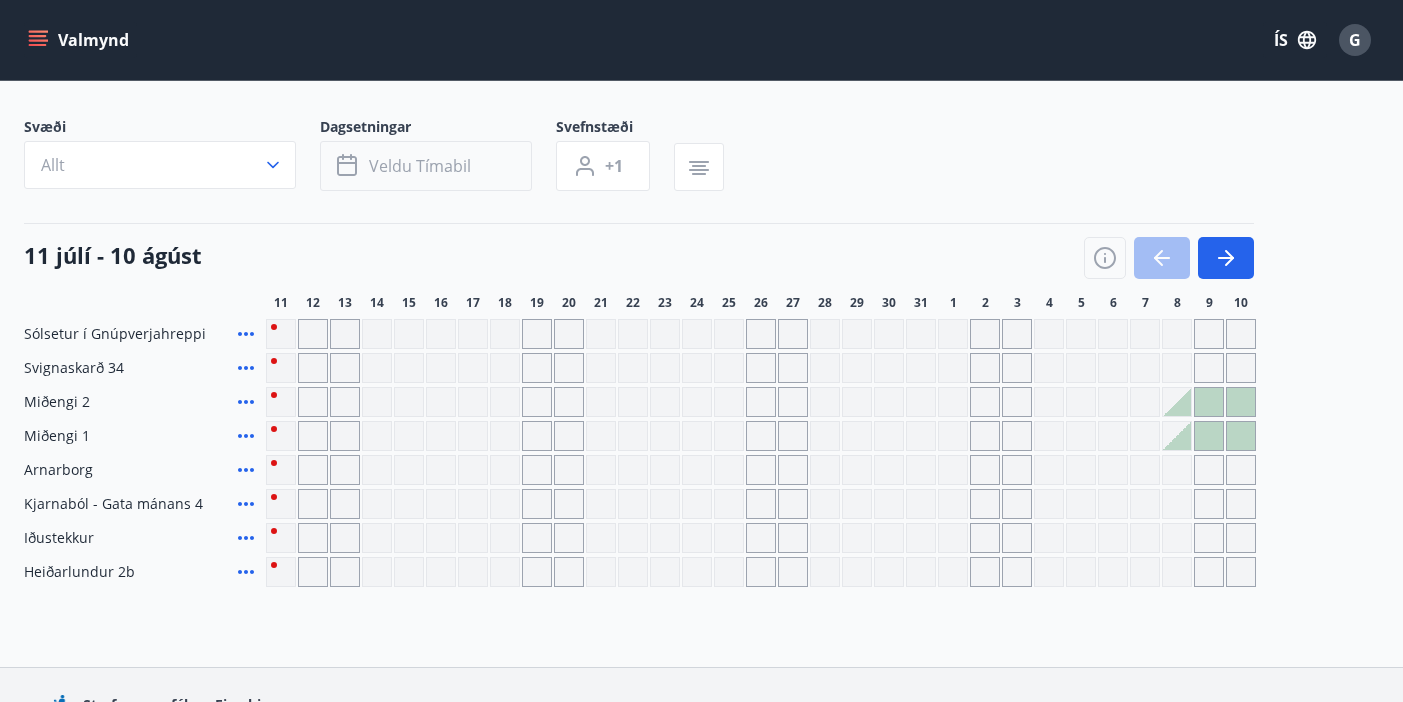 click on "Veldu tímabil" at bounding box center [426, 166] 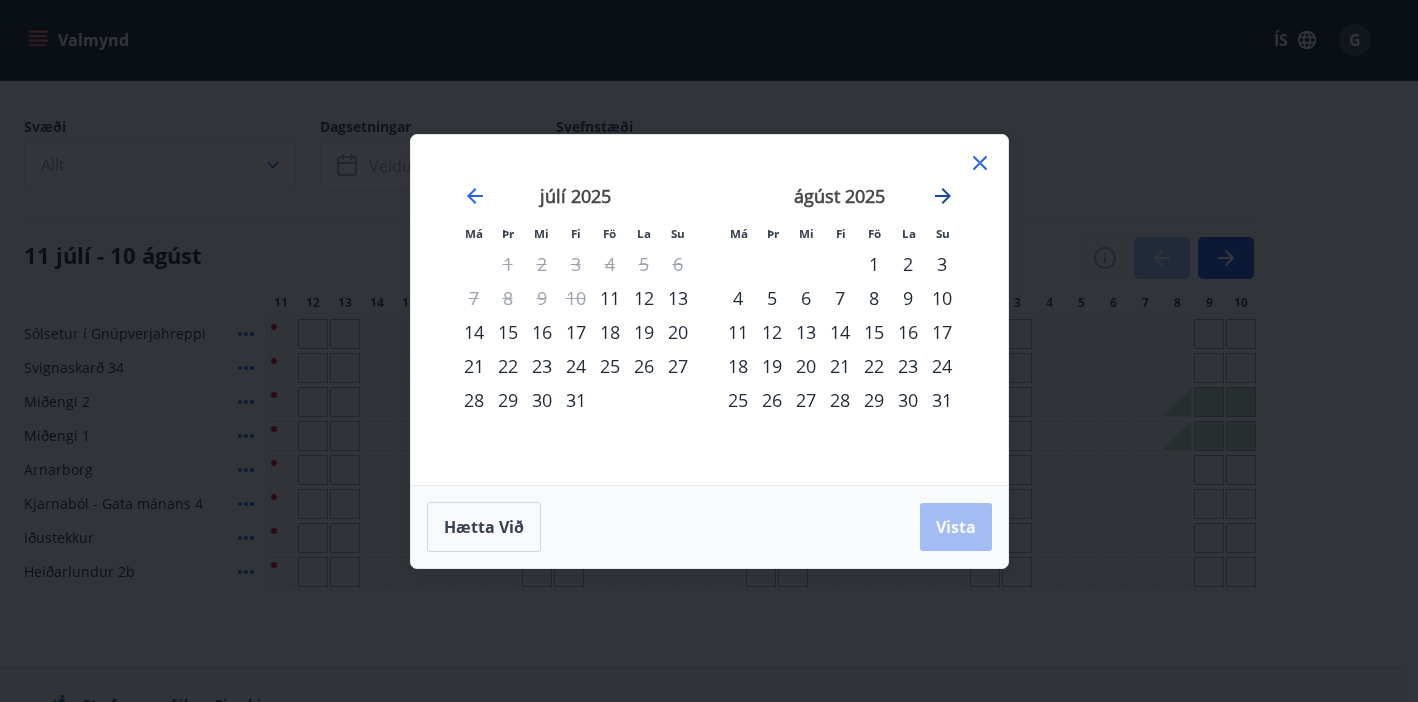 click 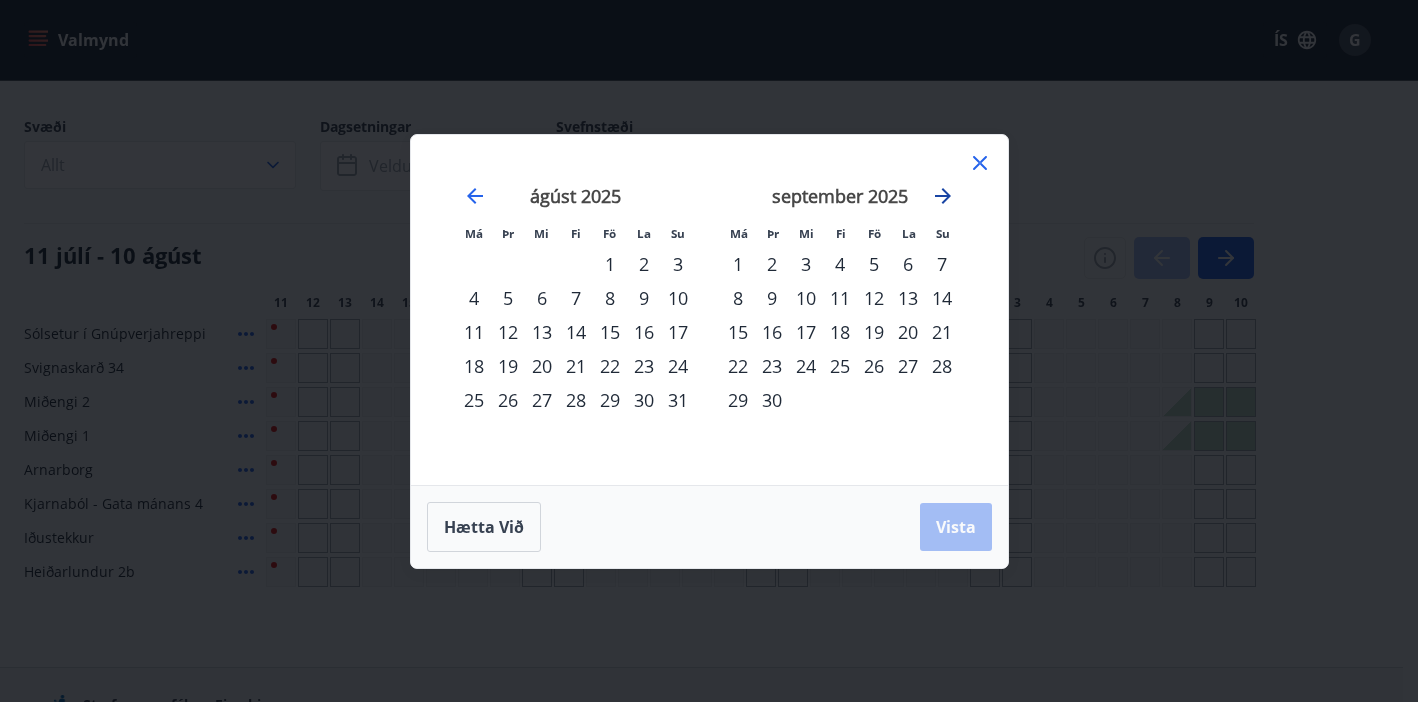 click 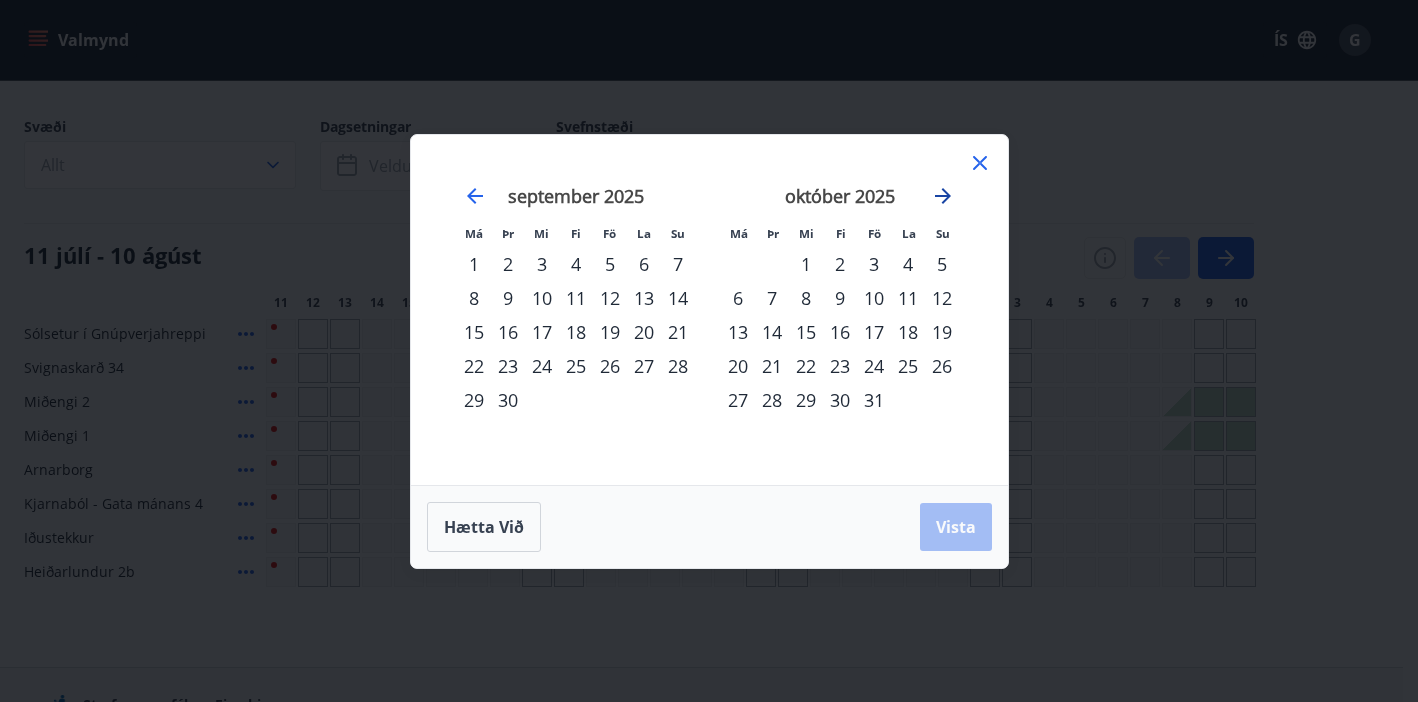 click 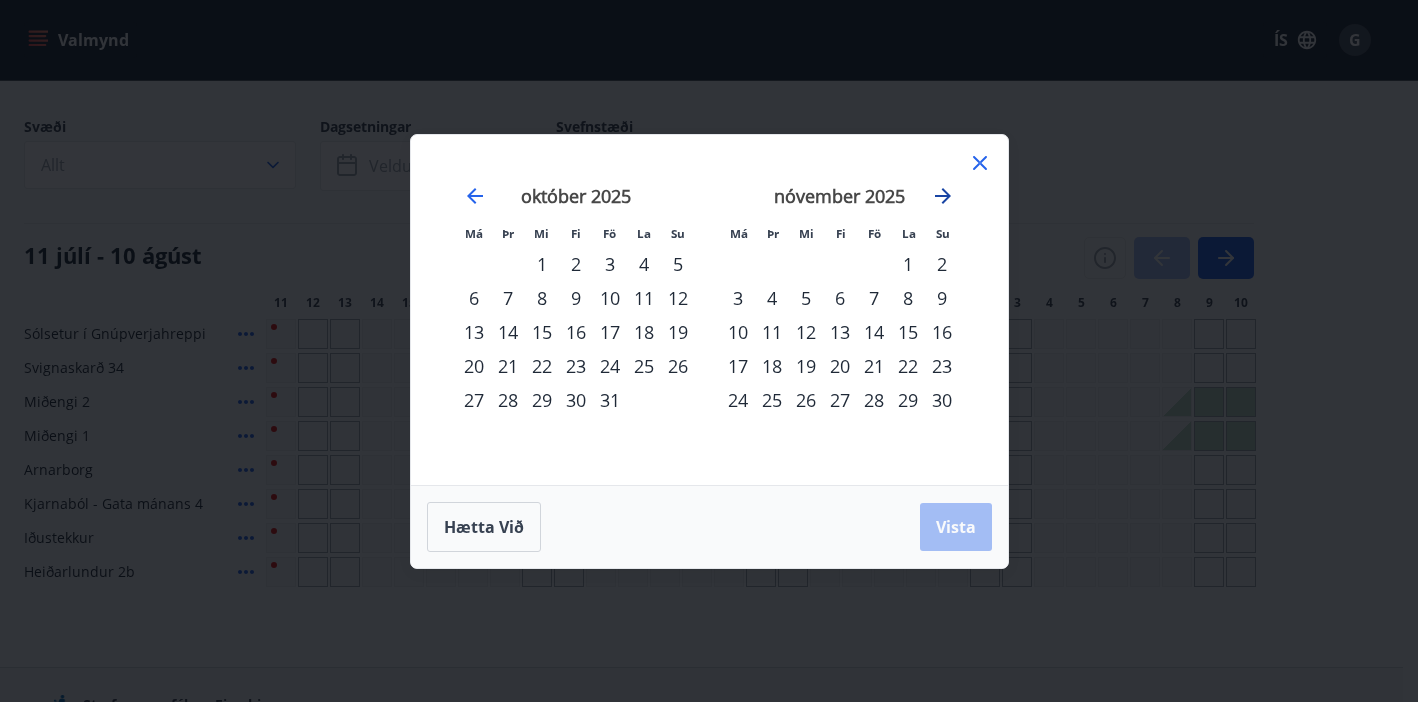 click 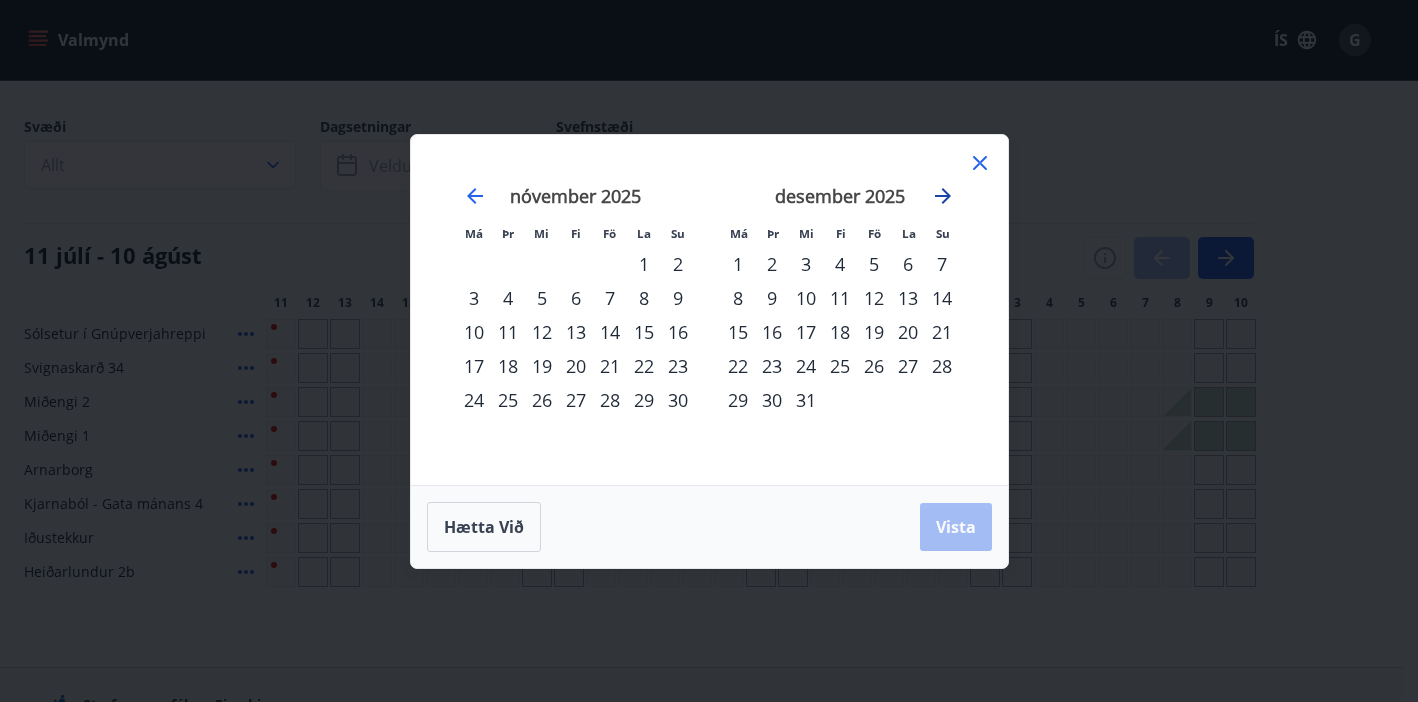 click 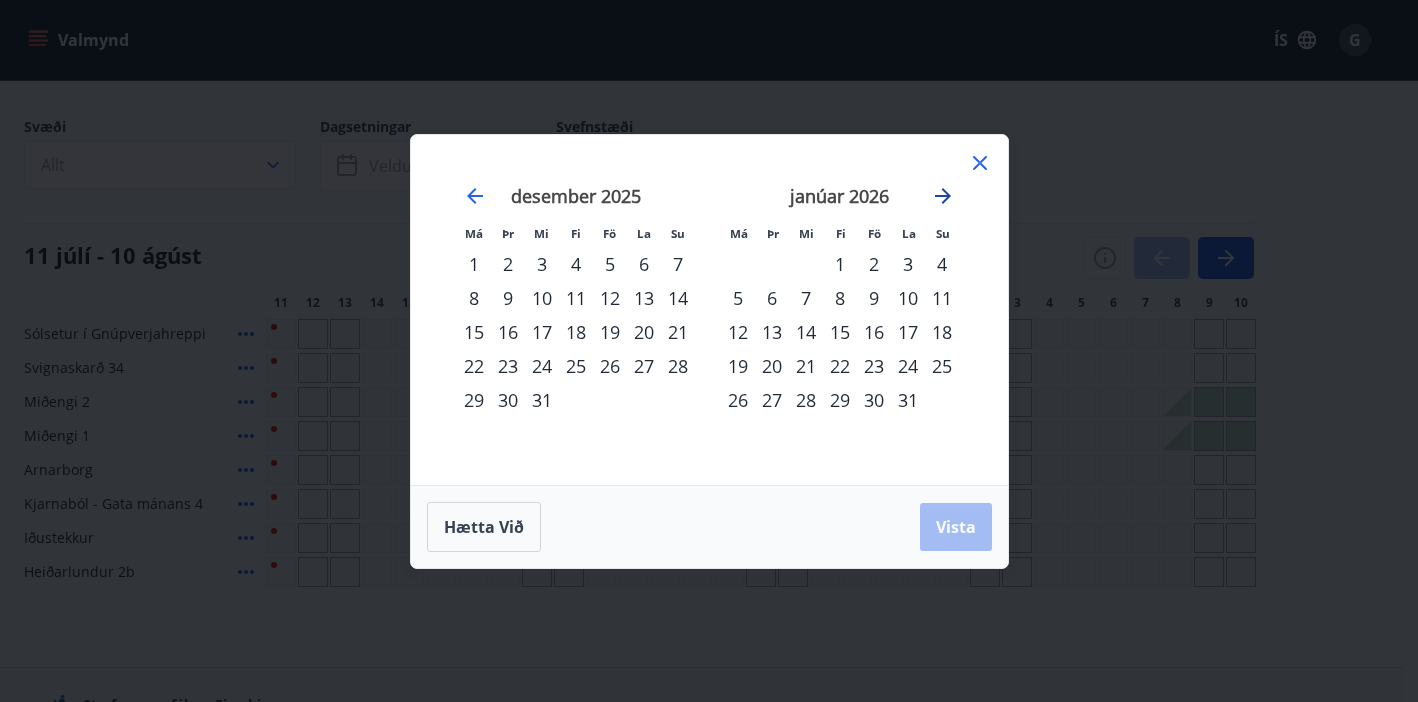 click 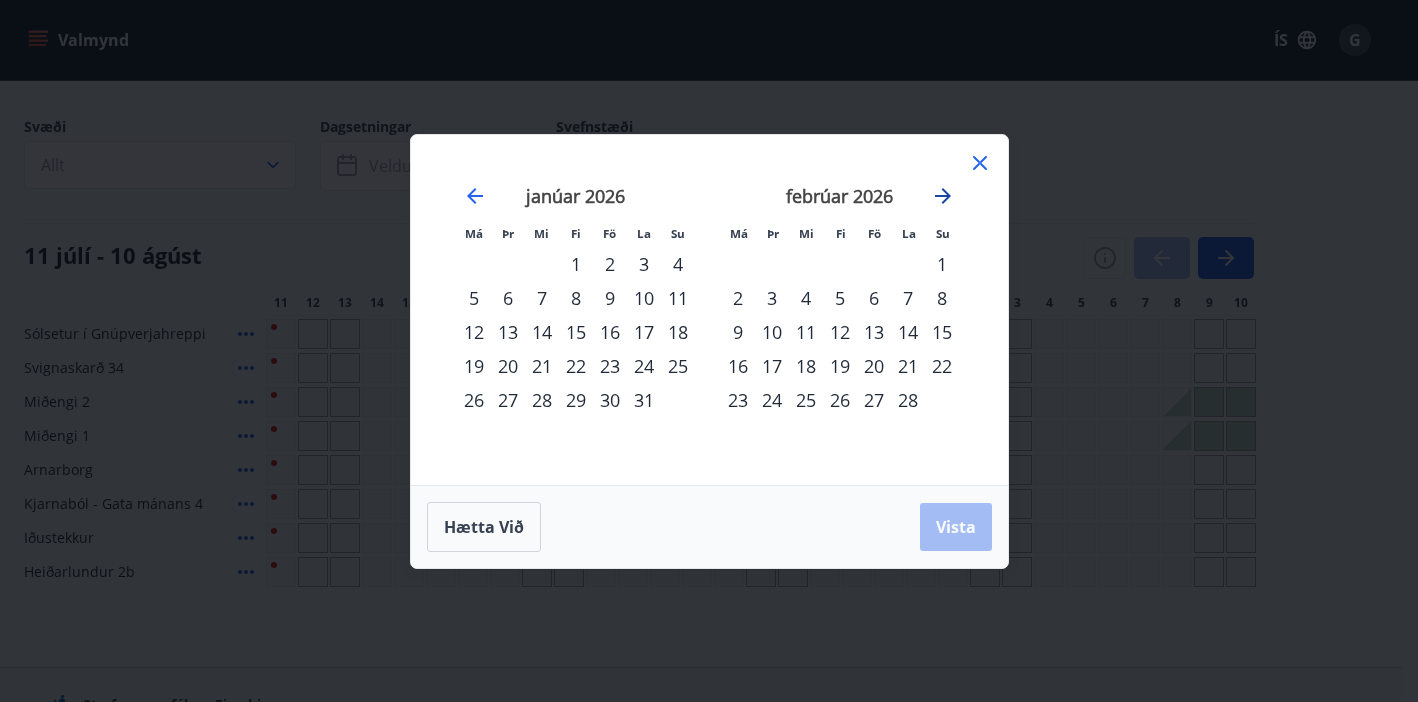 click 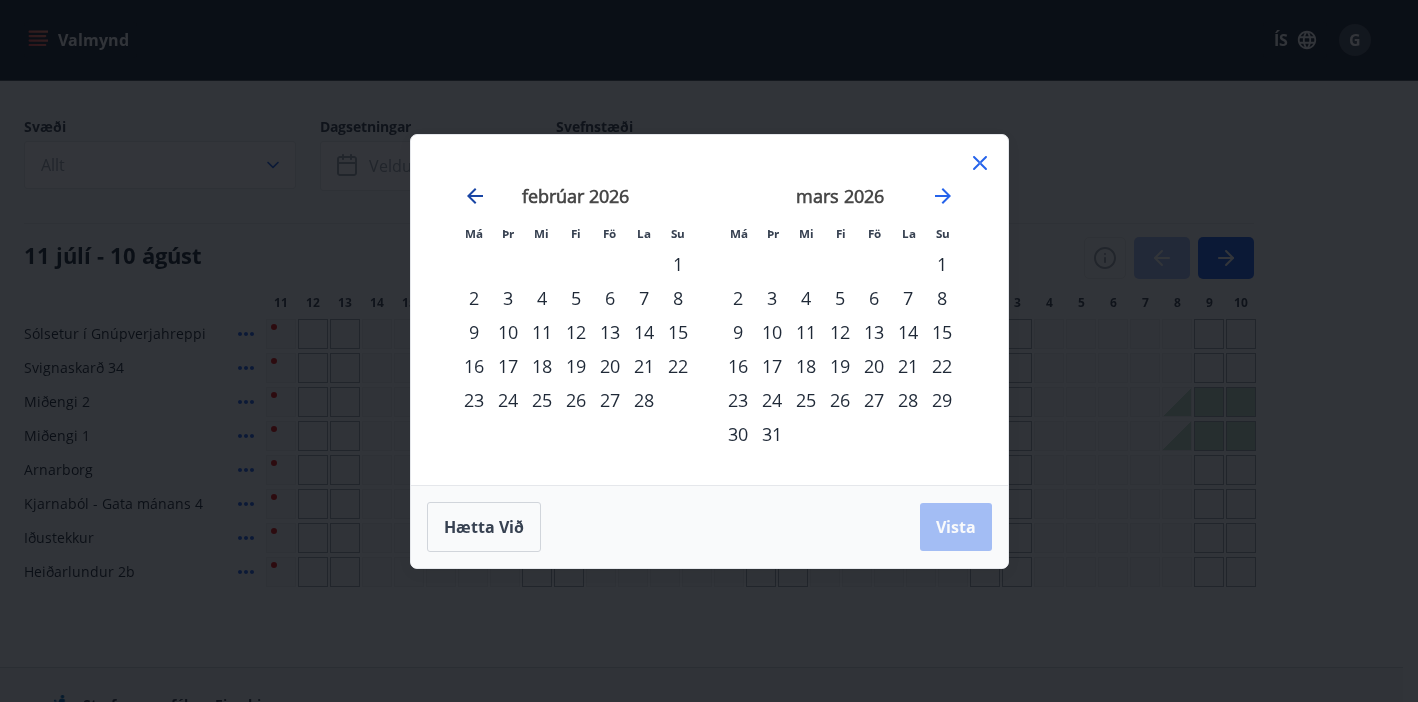 click 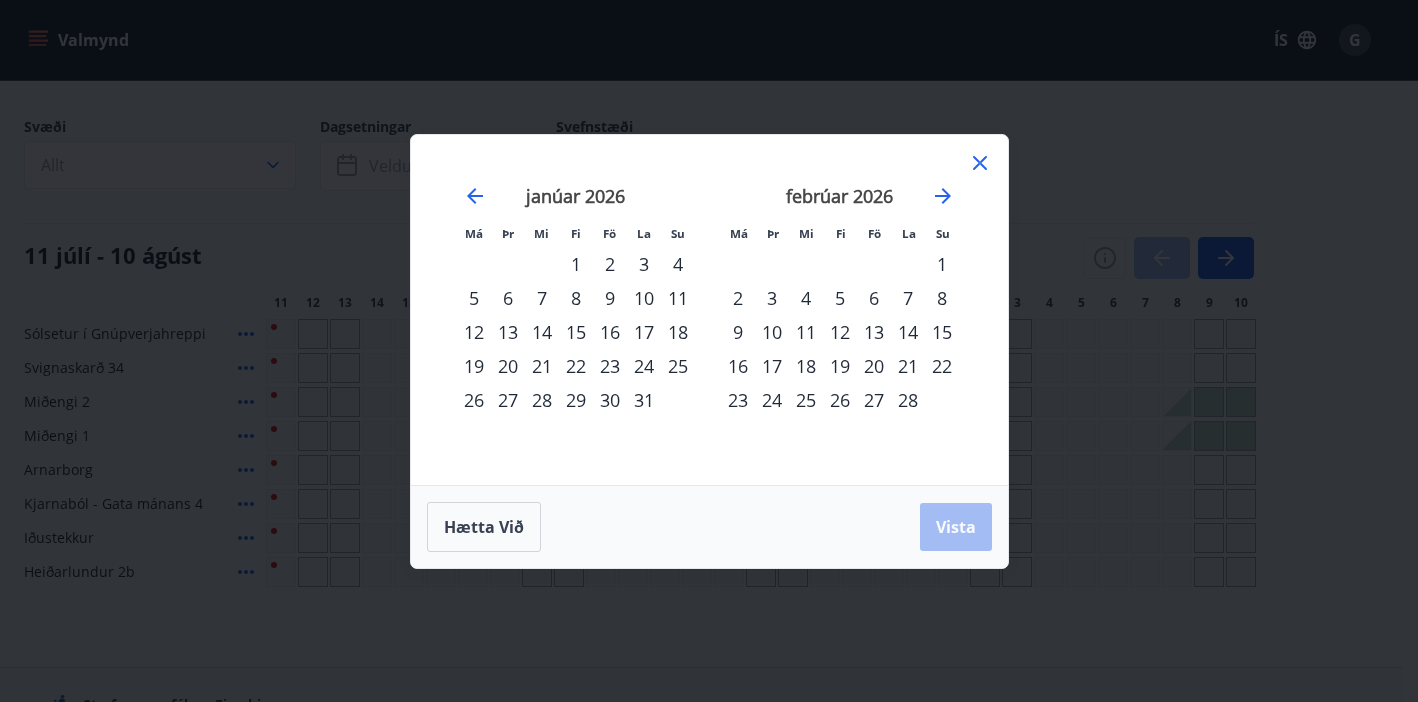 click on "24" at bounding box center (644, 366) 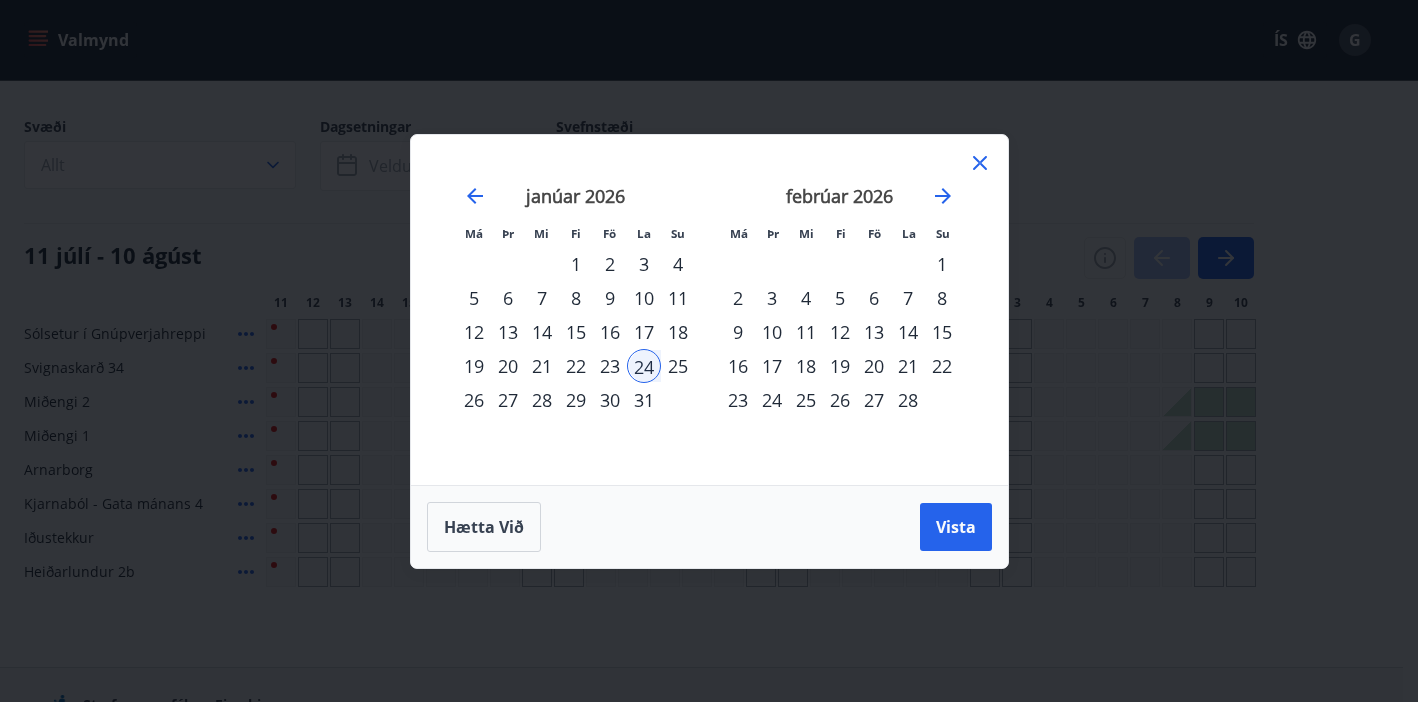 click on "31" at bounding box center [644, 400] 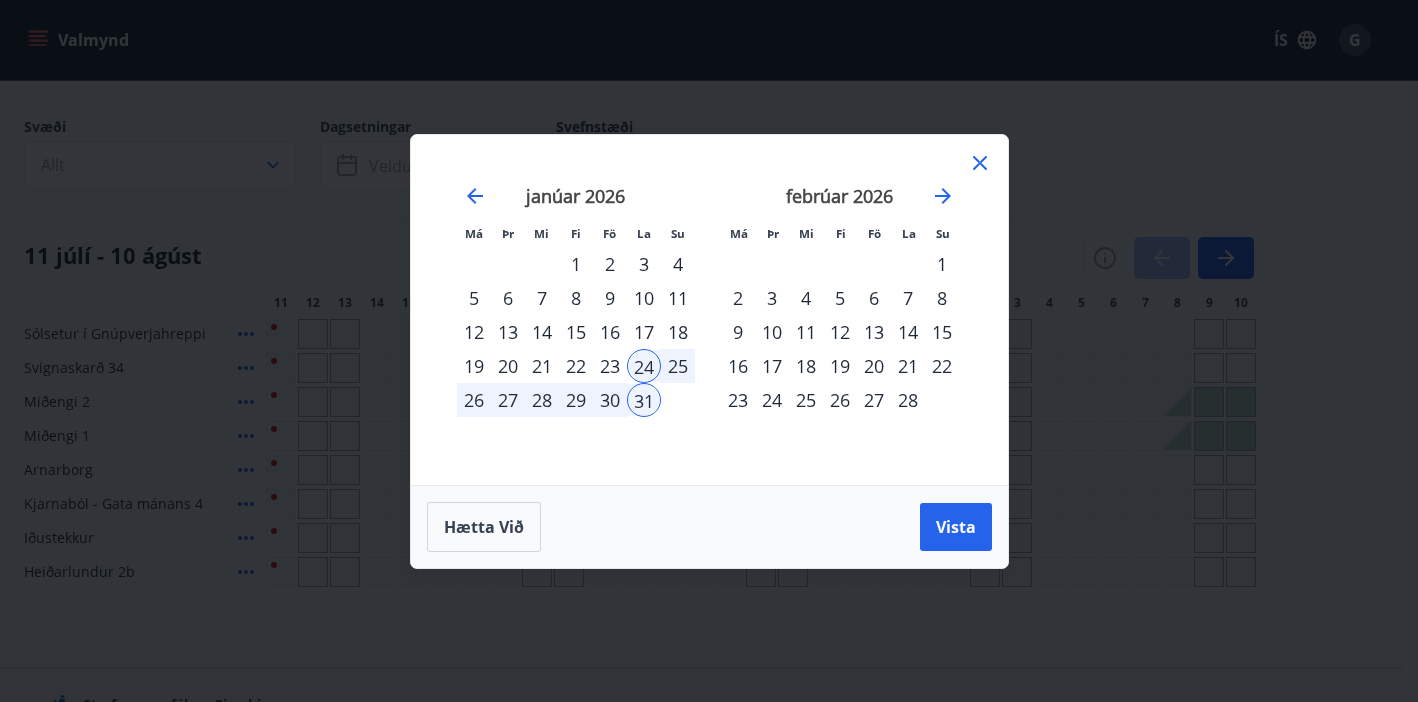 click on "Vista" at bounding box center (956, 527) 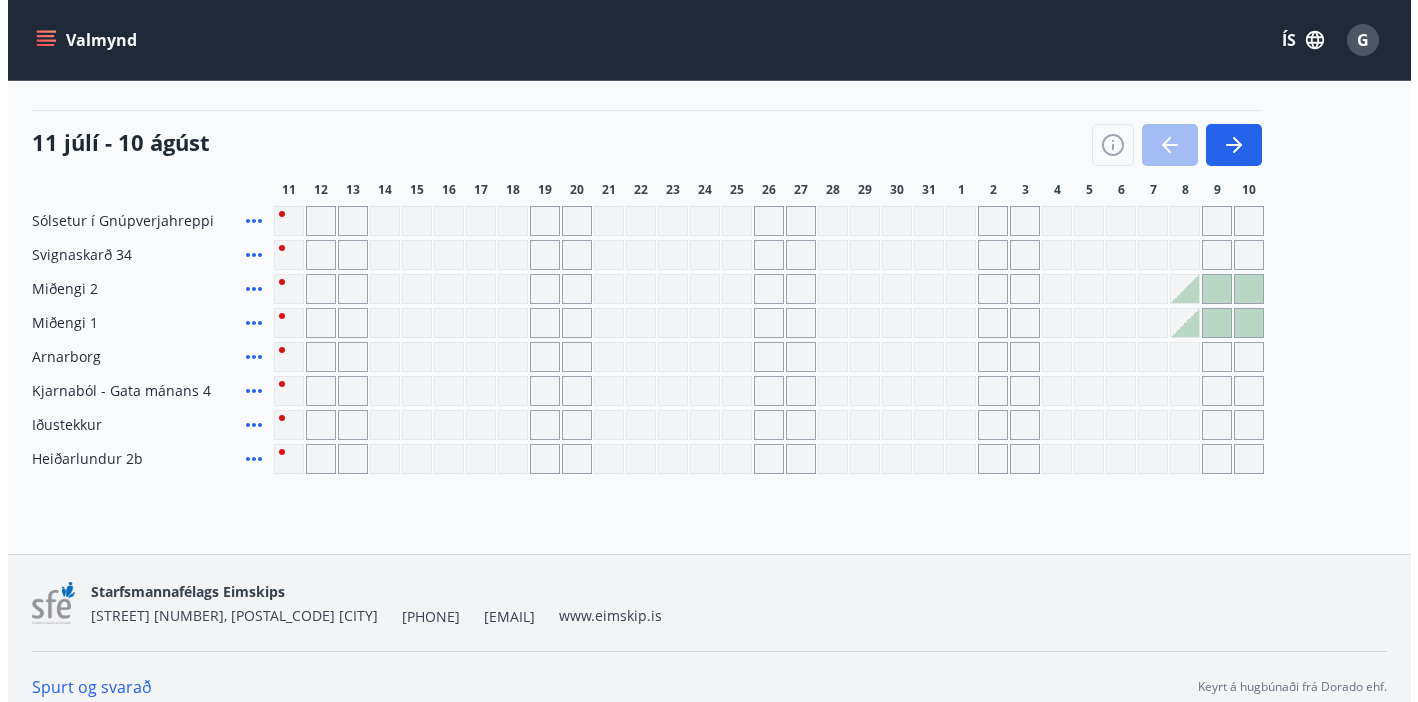 scroll, scrollTop: 133, scrollLeft: 0, axis: vertical 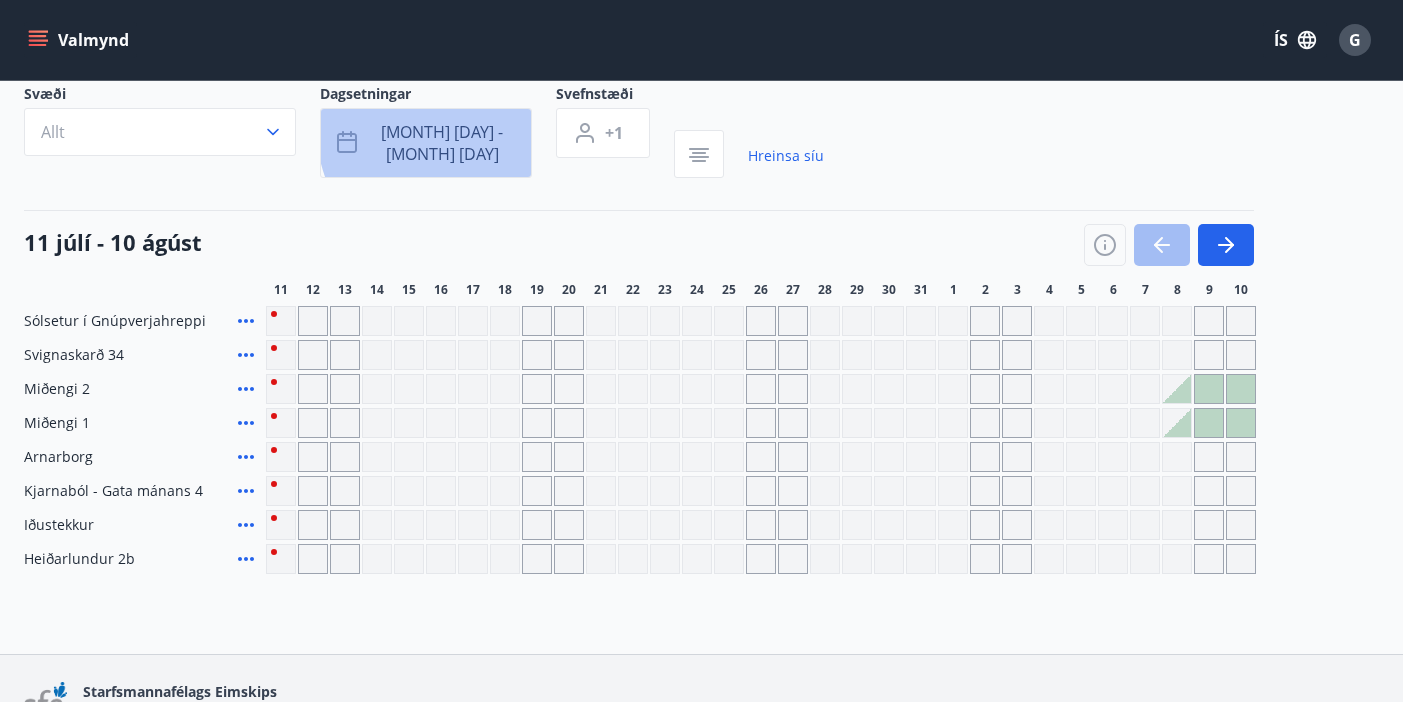 click on "[MONTH] [DAY] - [MONTH] [DAY]" at bounding box center [426, 143] 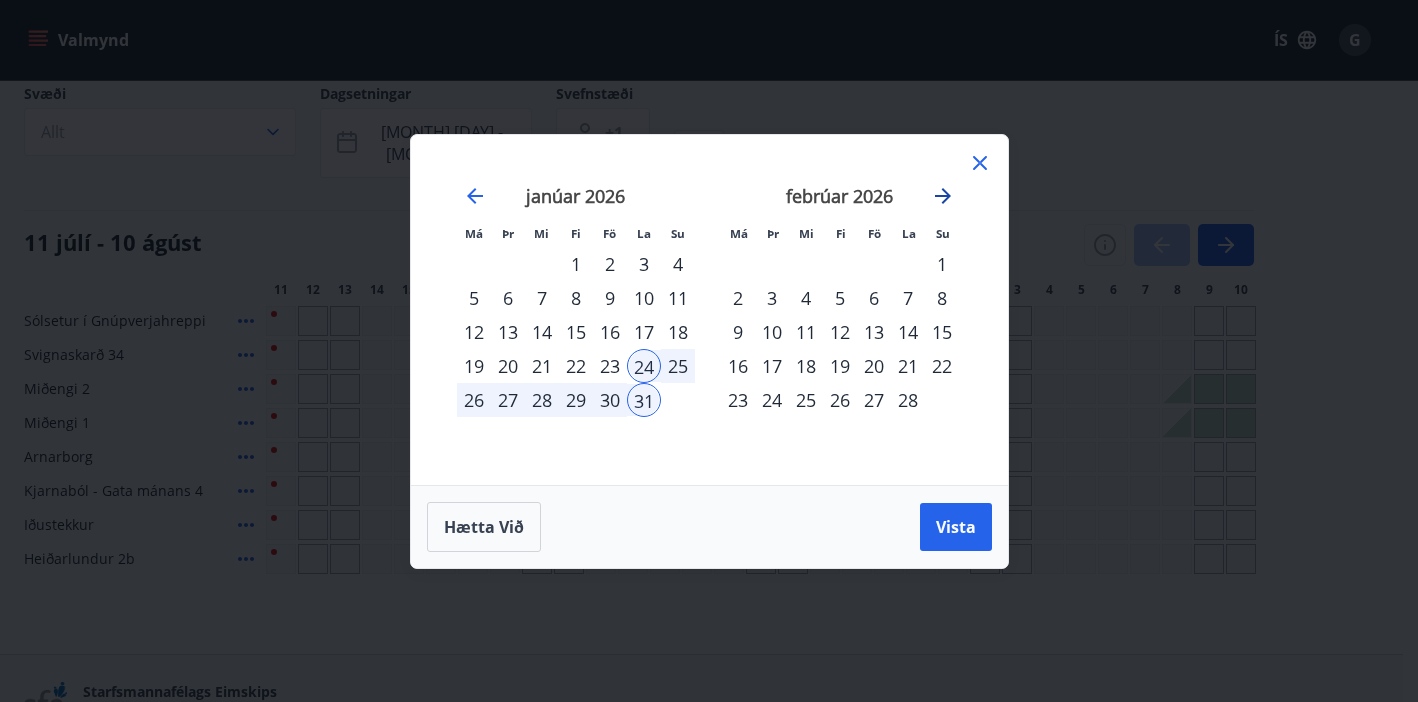 click 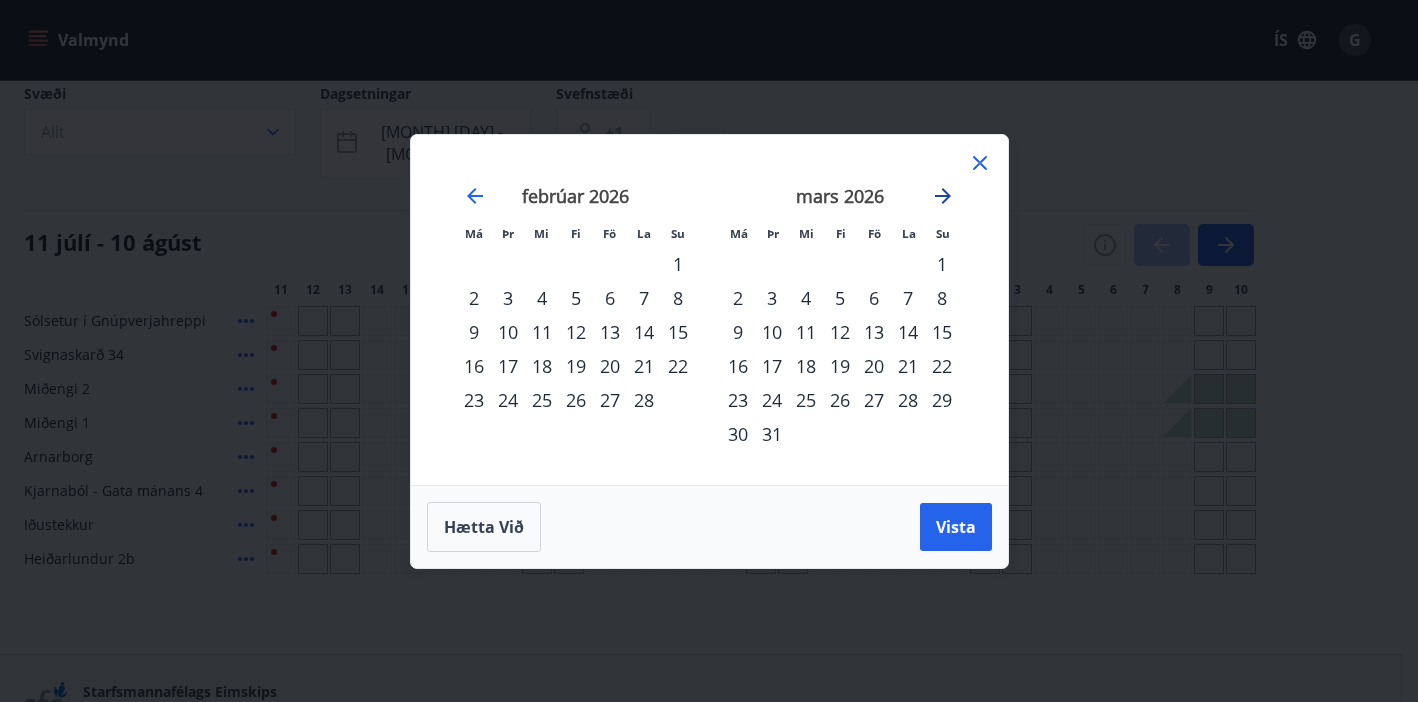 click 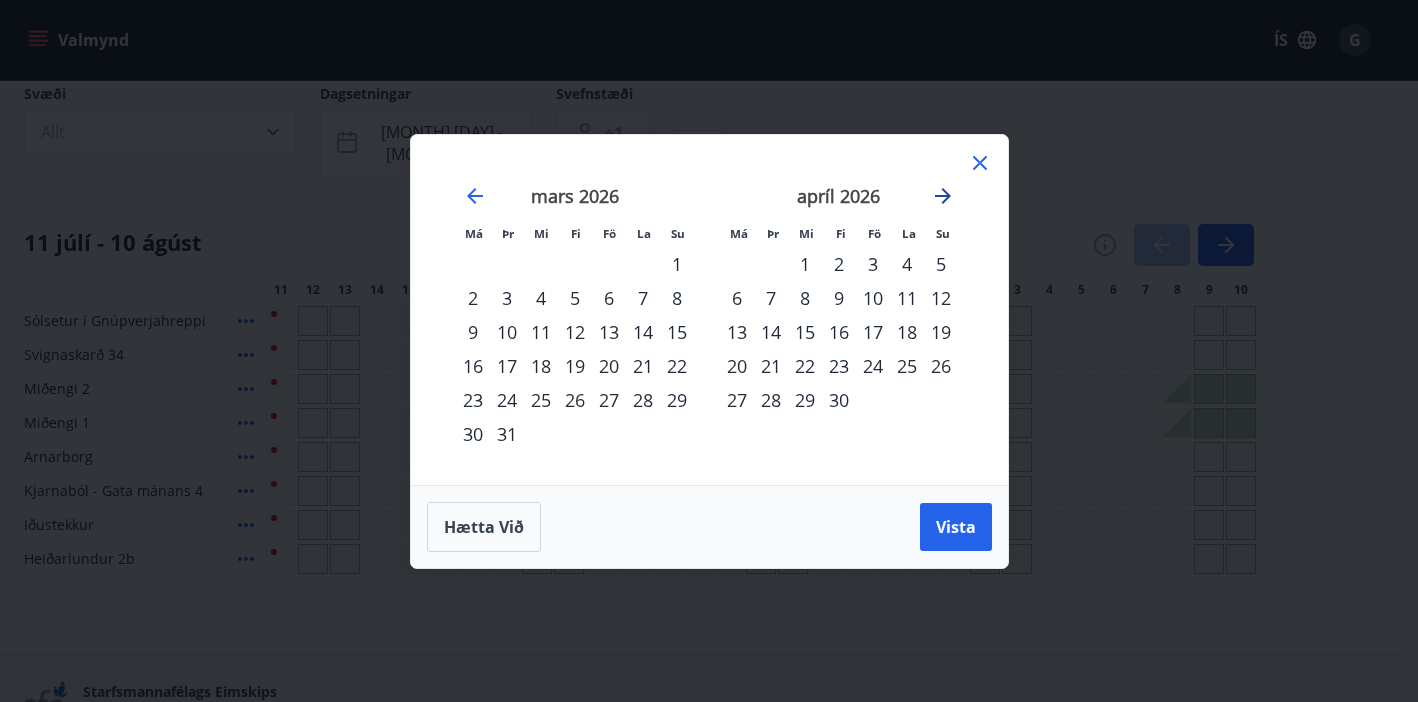 click 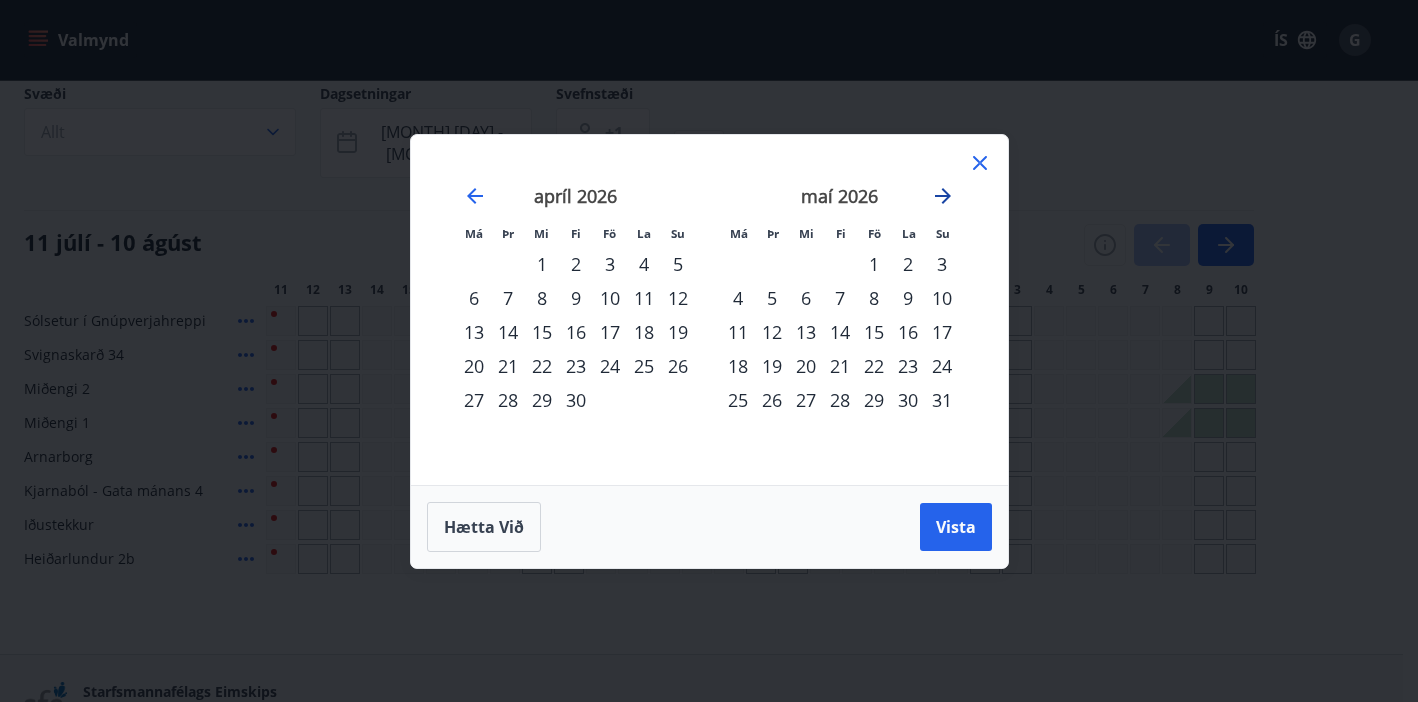click 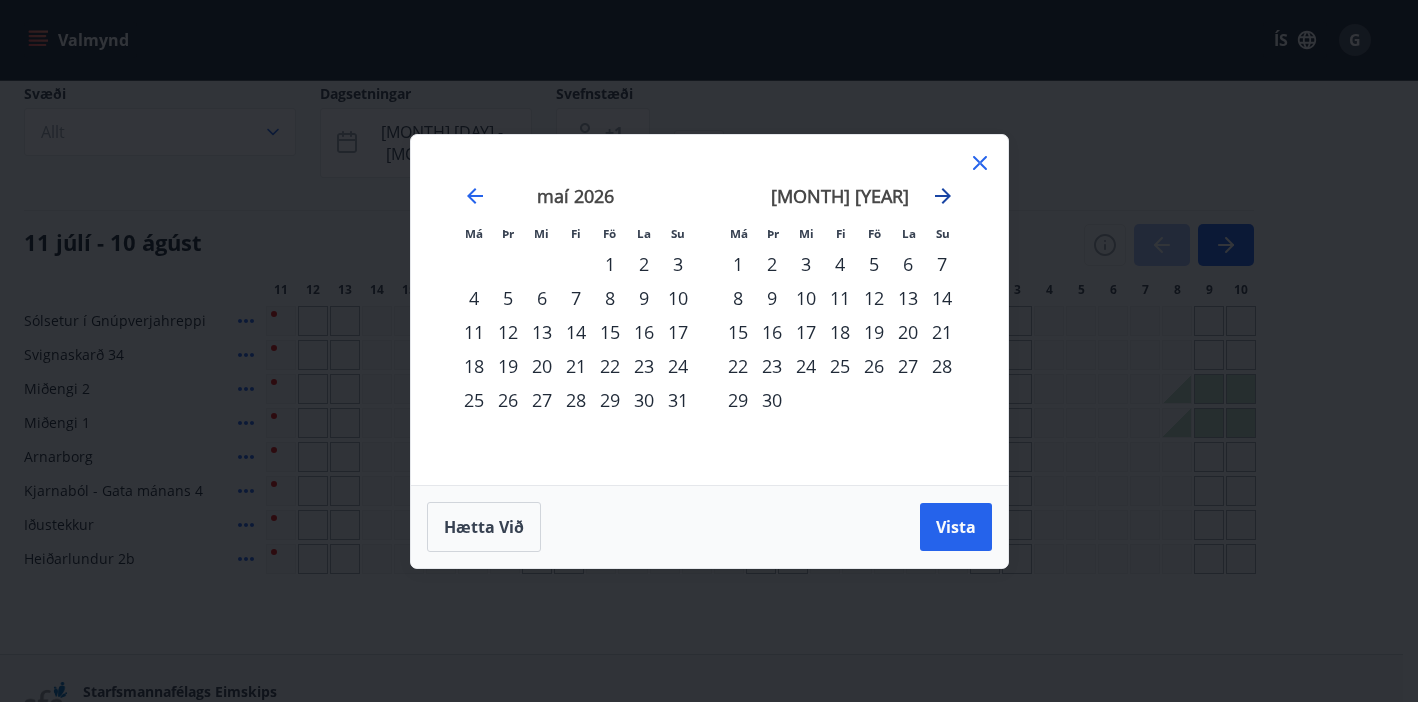 click 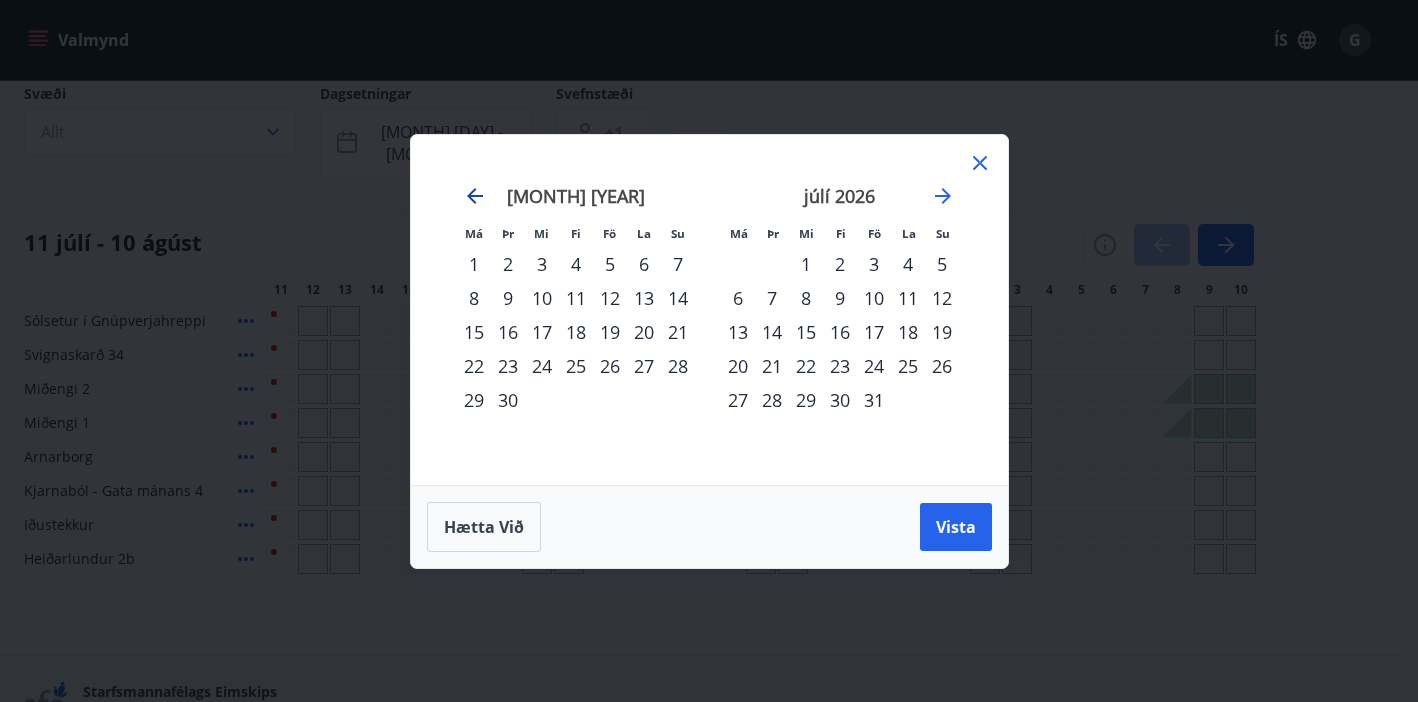 click 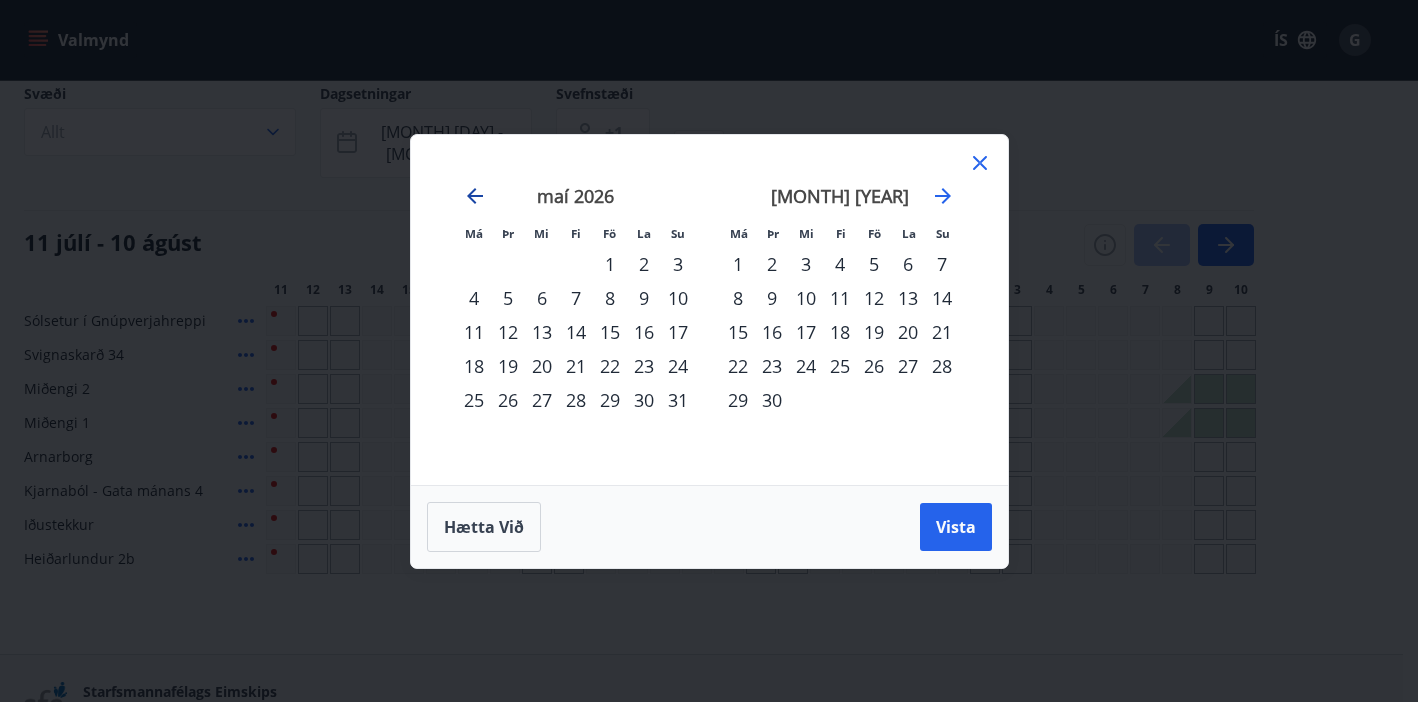 click 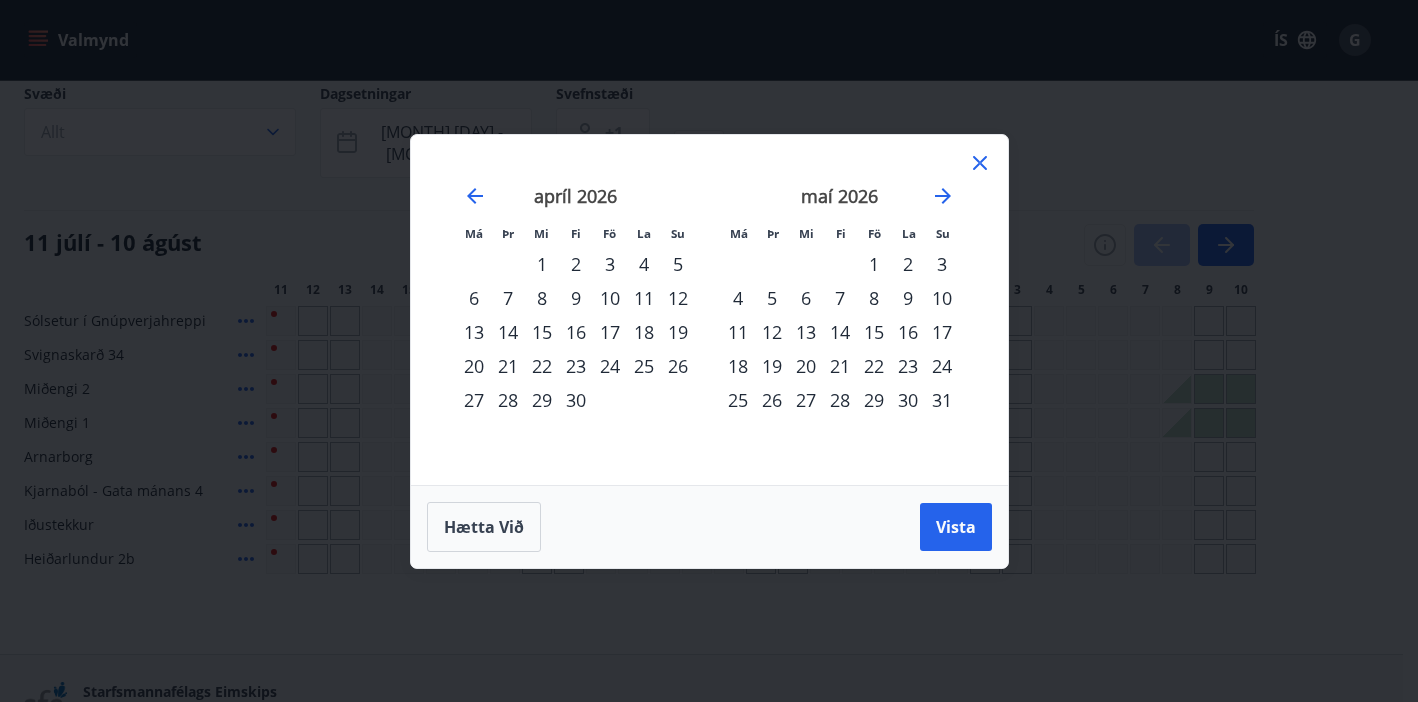 click on "24" at bounding box center [610, 366] 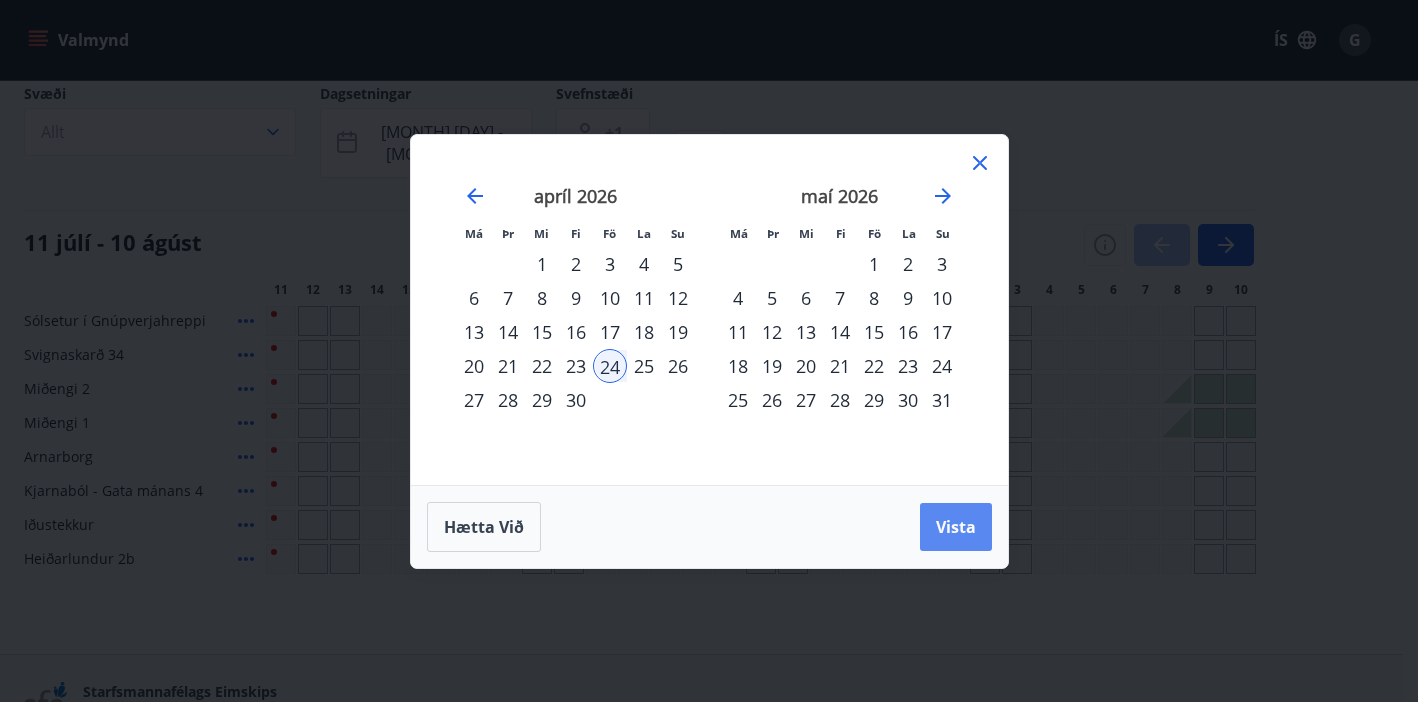 click on "Vista" at bounding box center (956, 527) 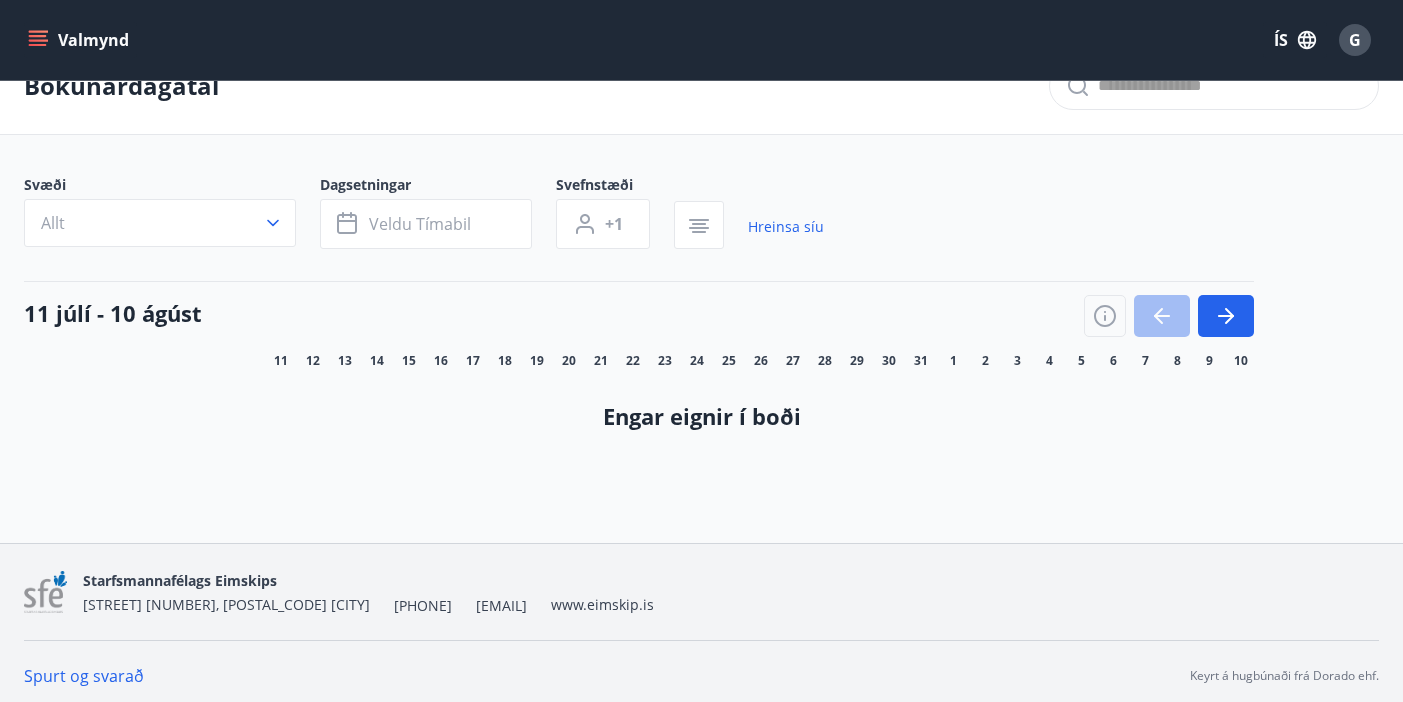 scroll, scrollTop: 0, scrollLeft: 0, axis: both 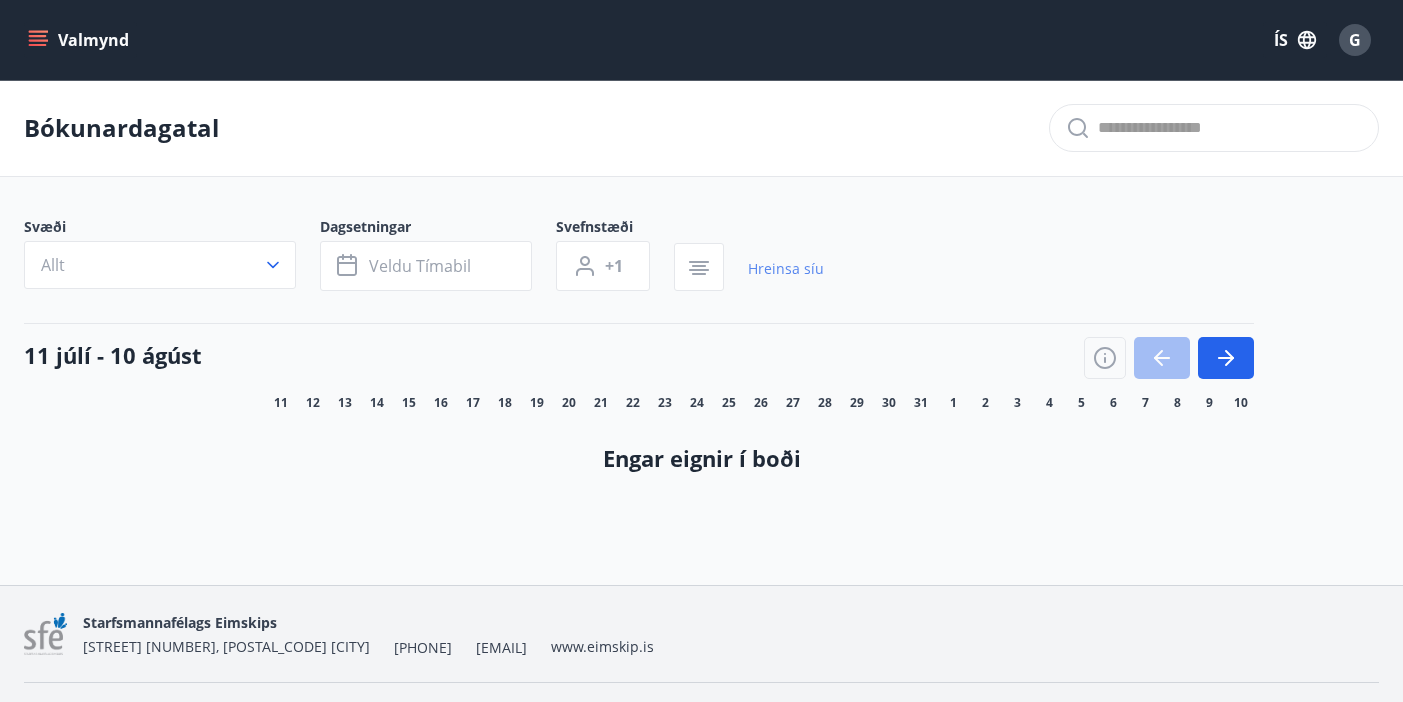 click on "Hreinsa síu" at bounding box center (786, 269) 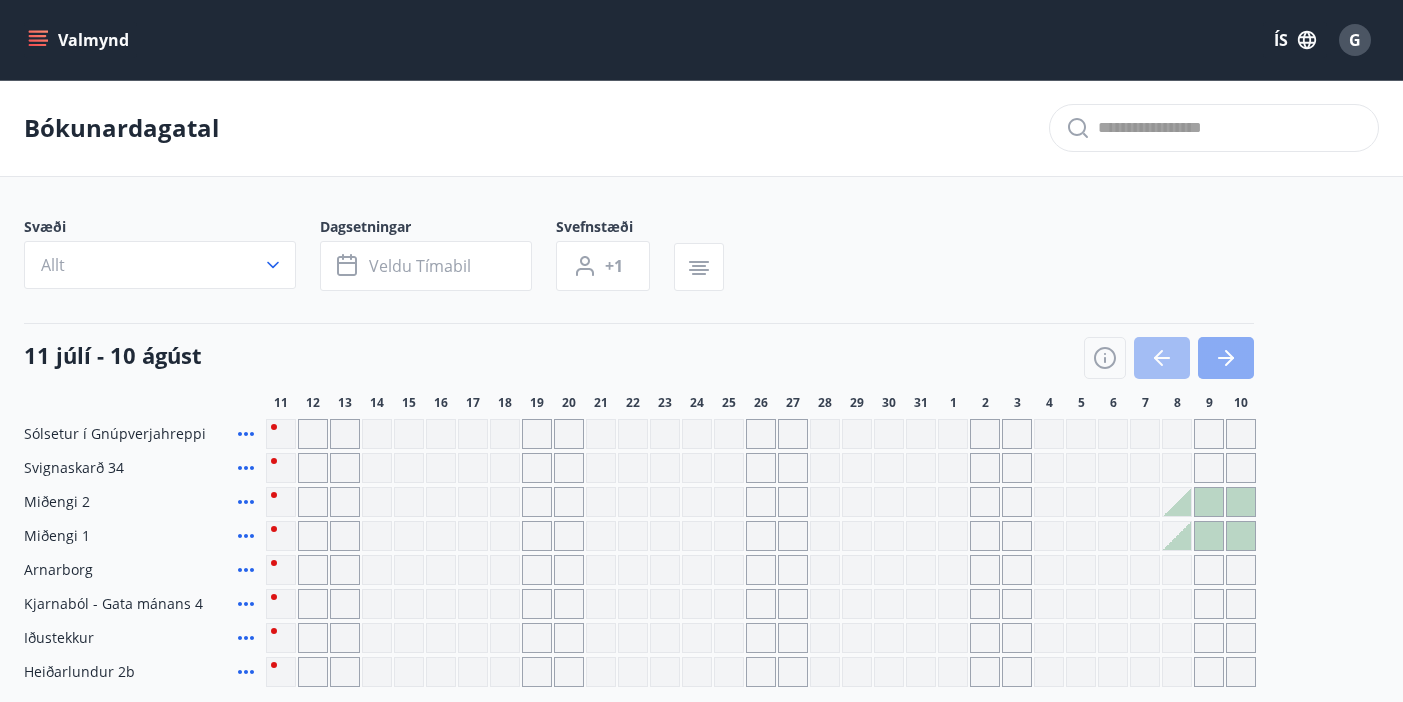 click at bounding box center (1226, 358) 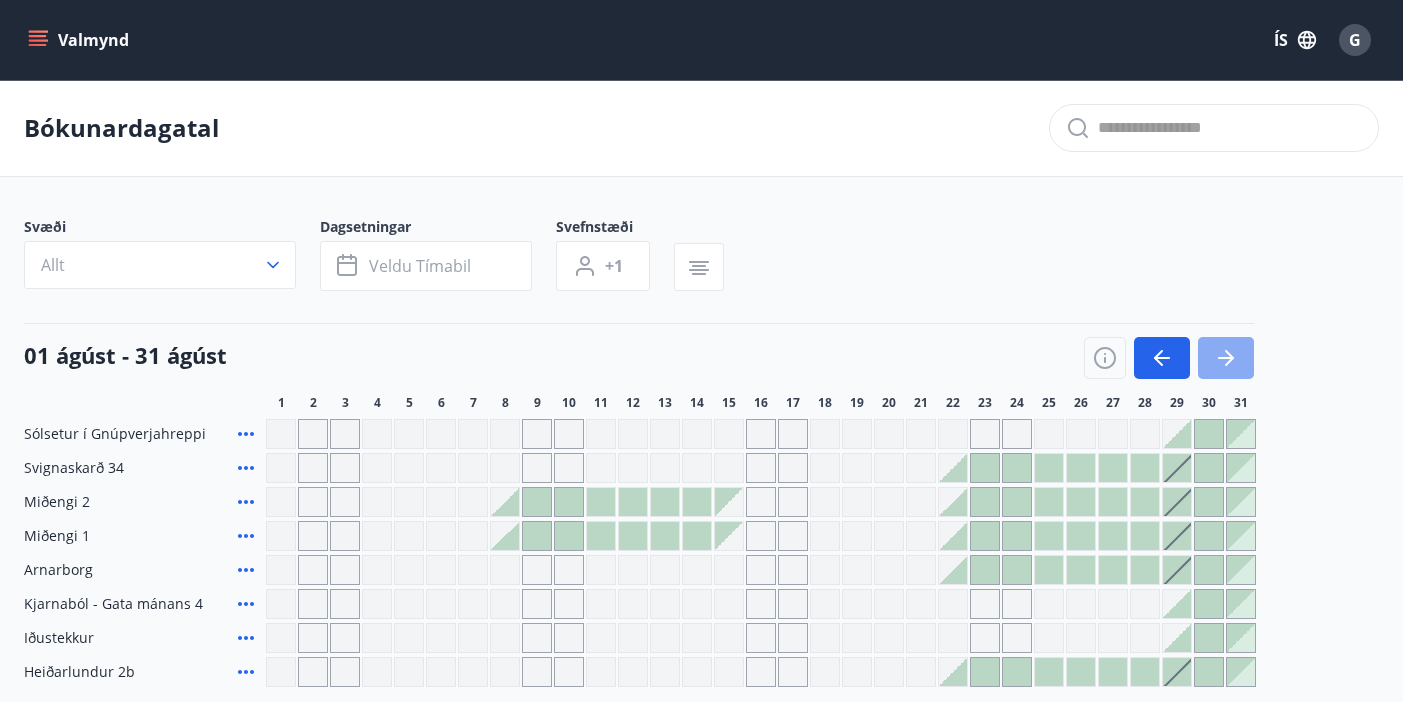 click 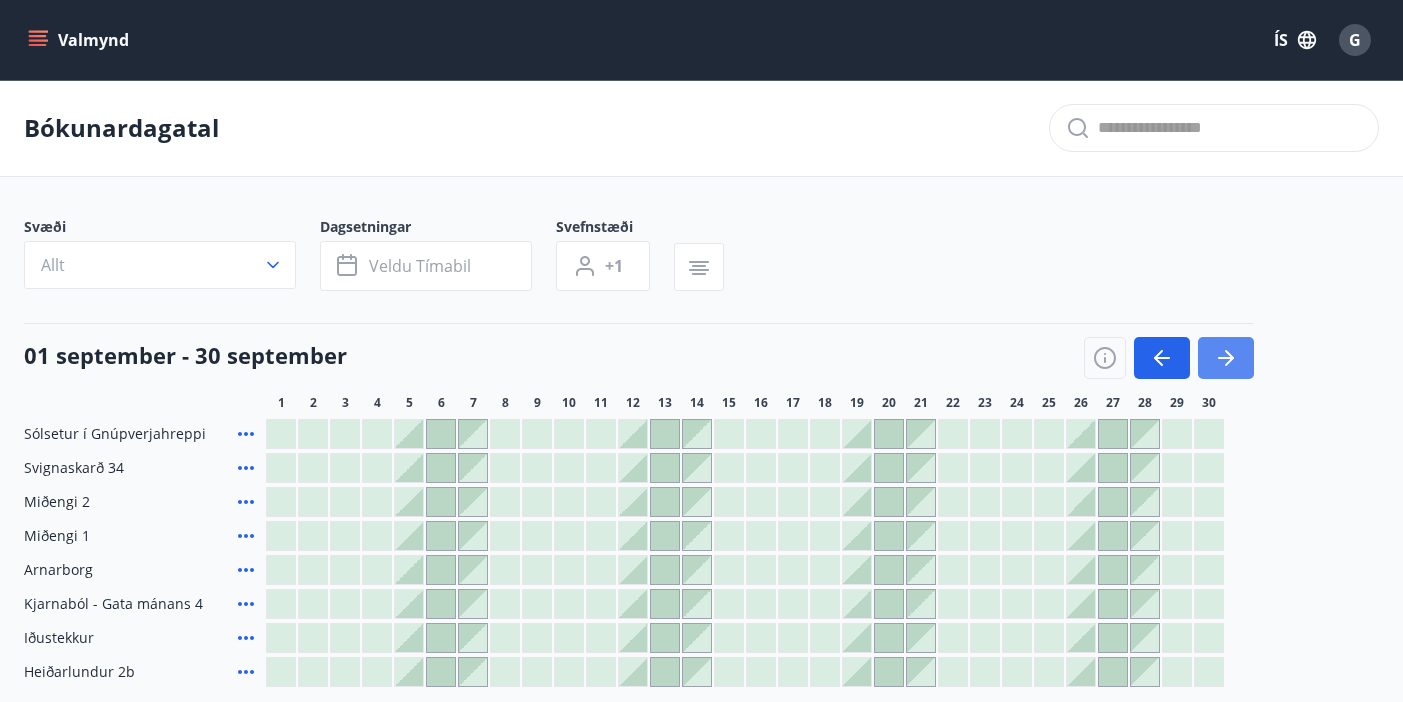 click 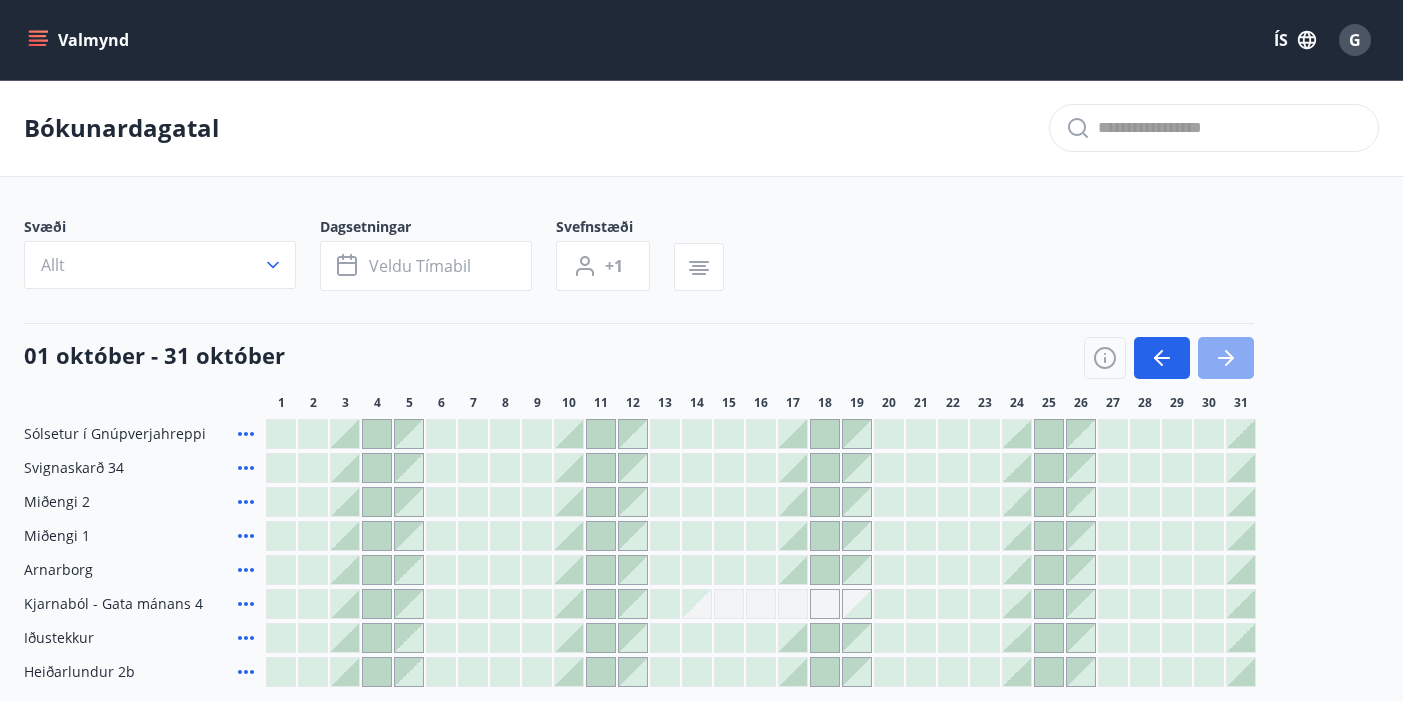 click 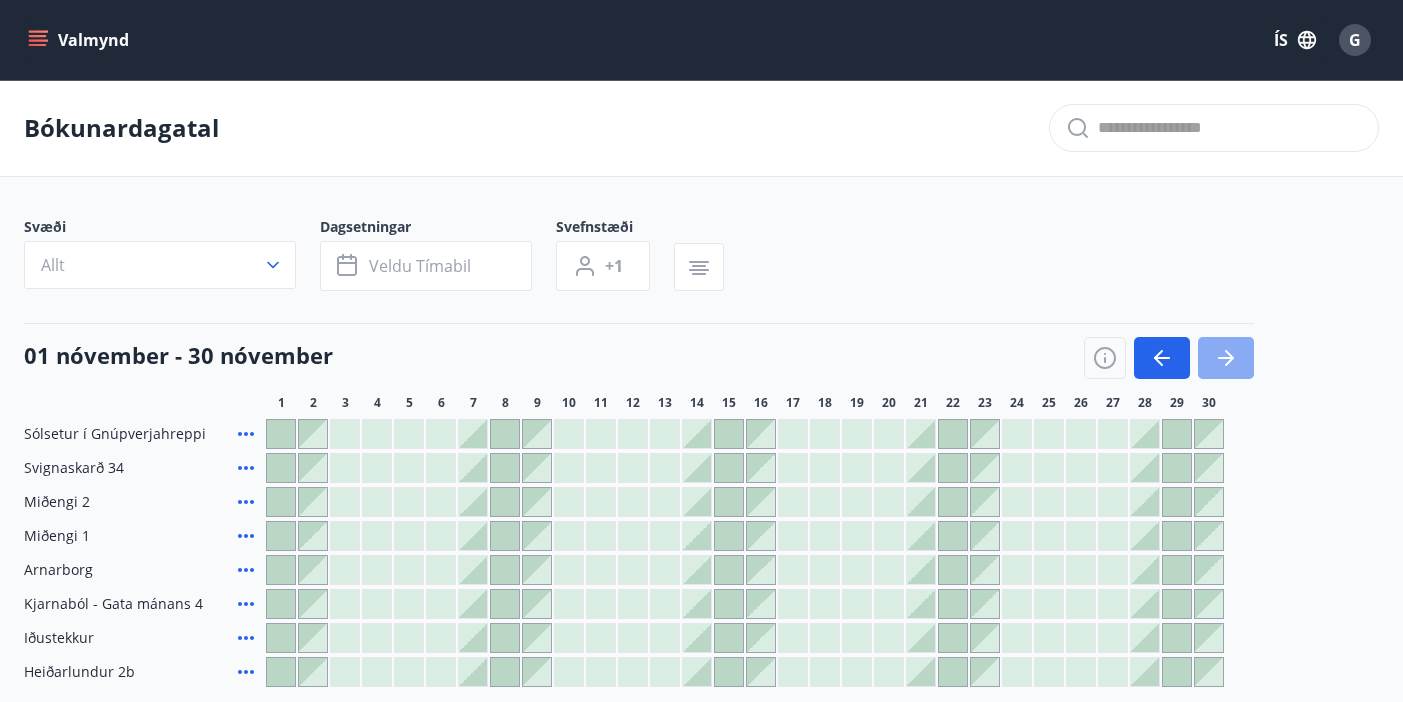 click 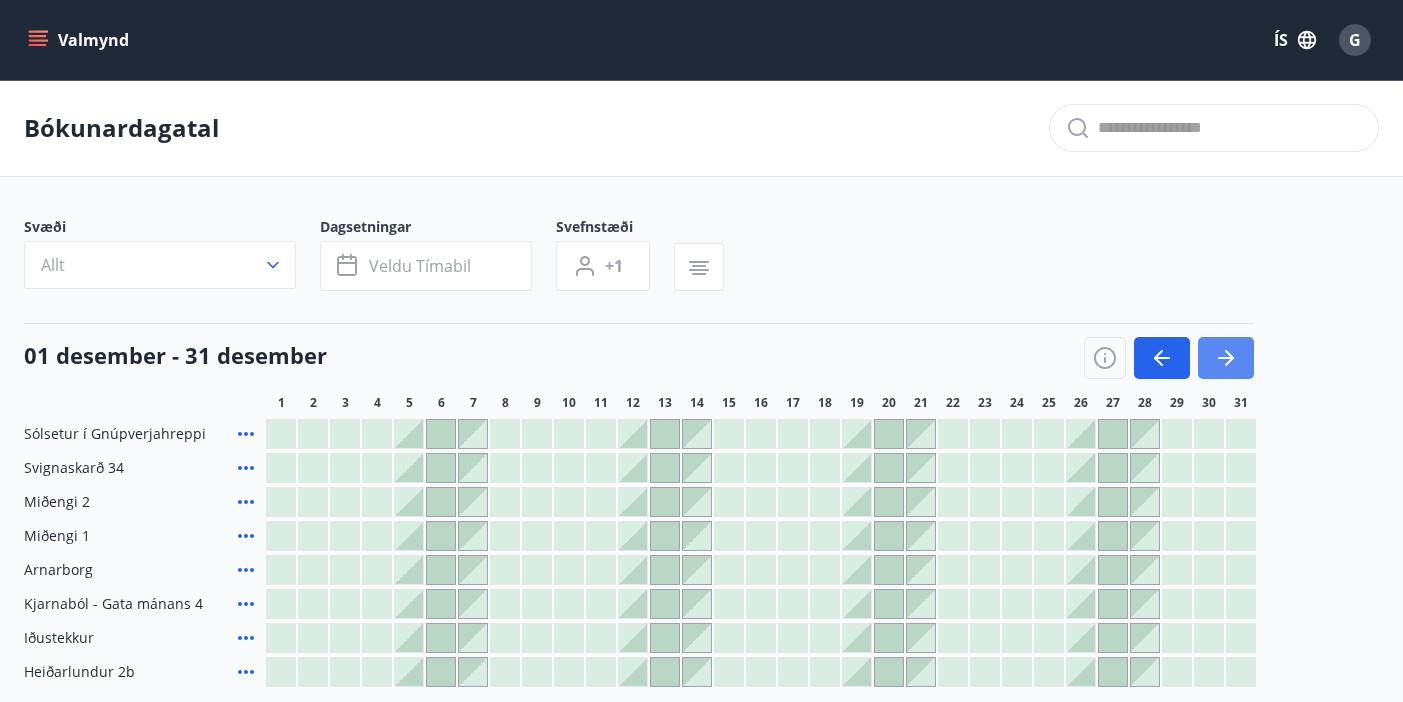 scroll, scrollTop: 100, scrollLeft: 0, axis: vertical 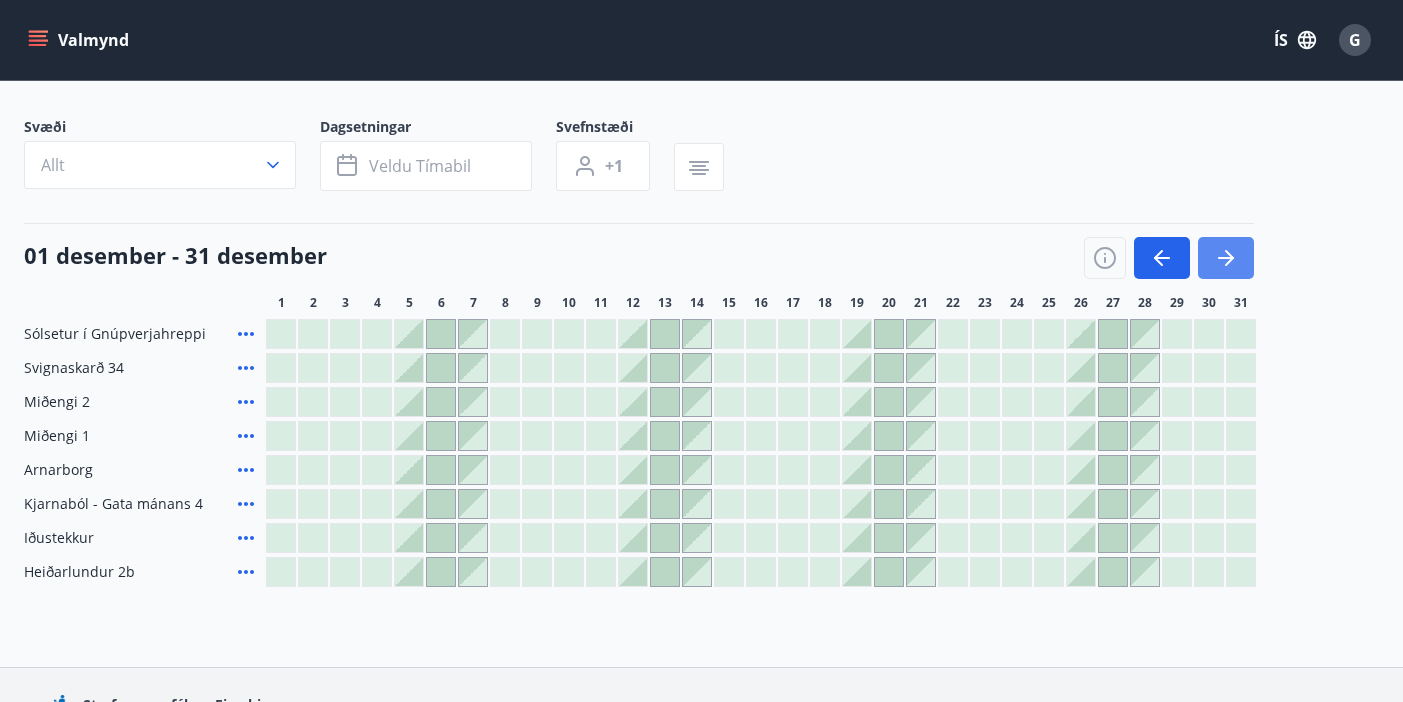 click at bounding box center [1226, 258] 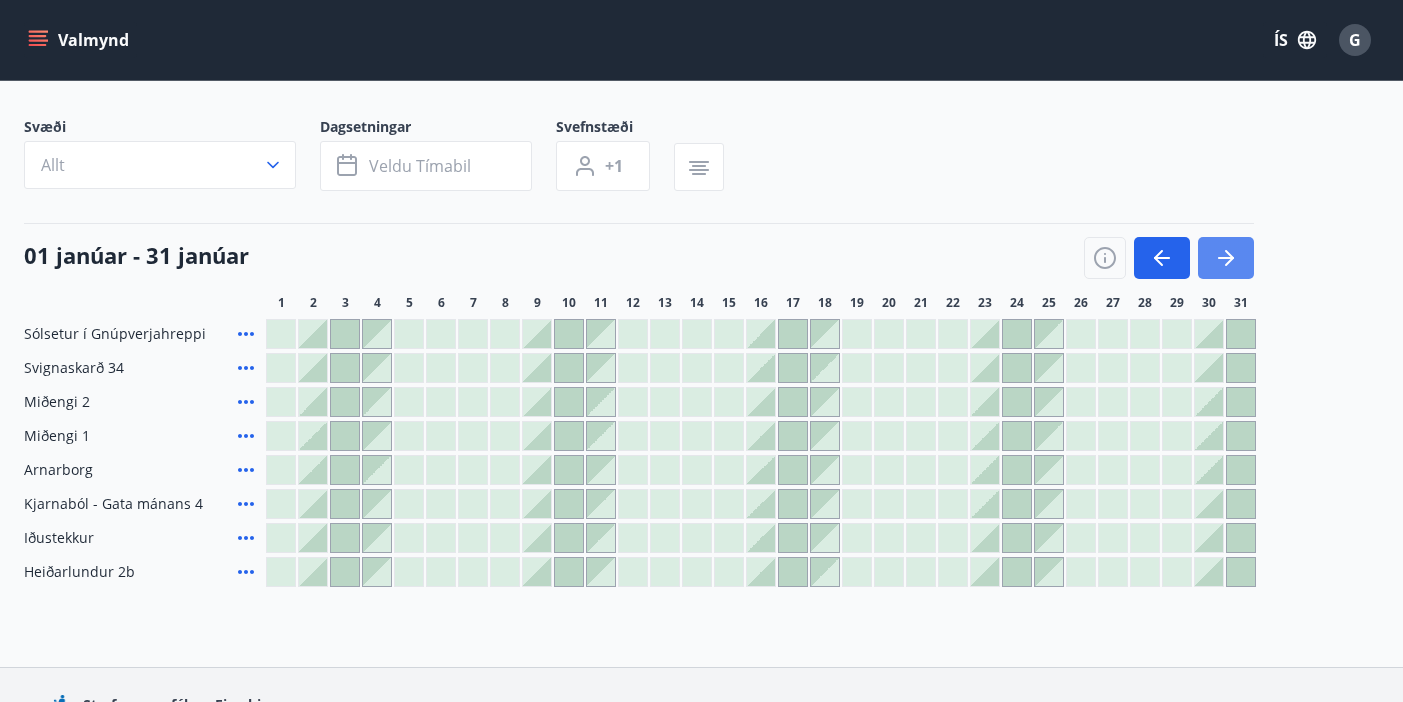 click 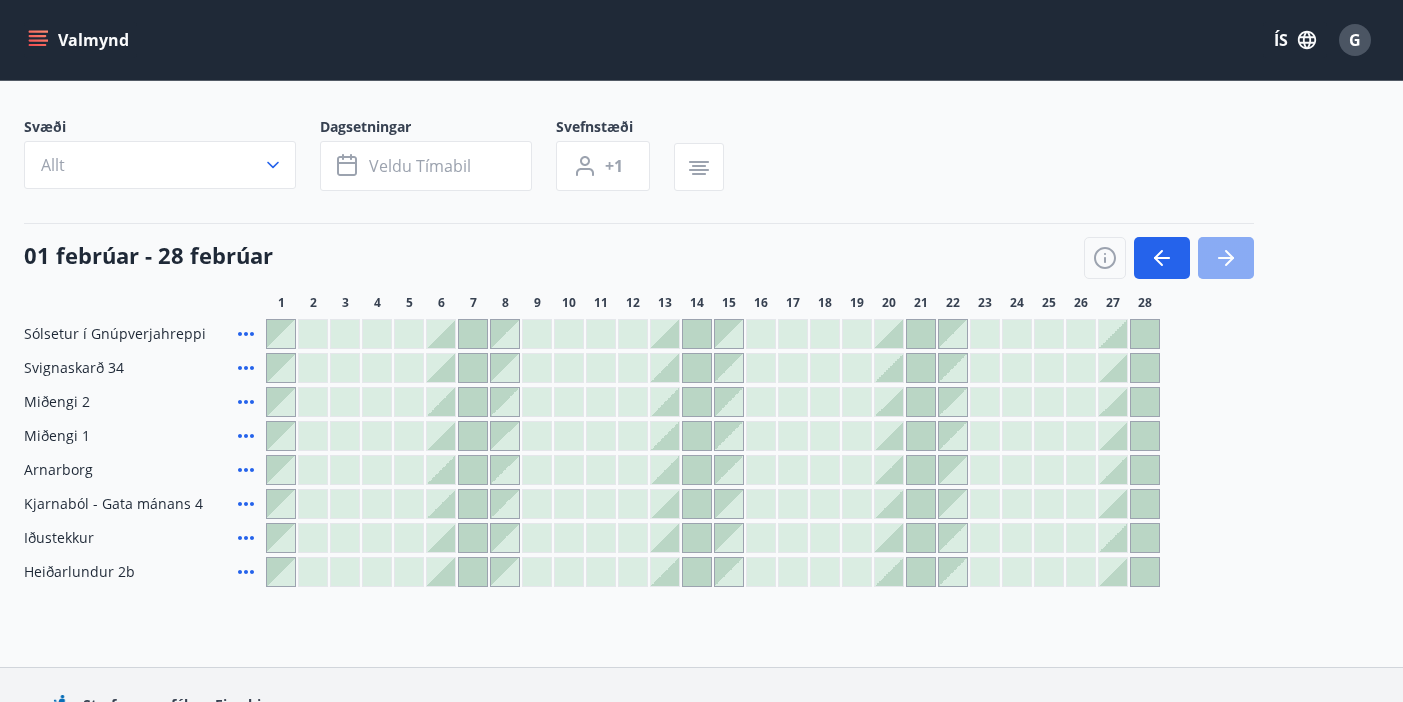 click 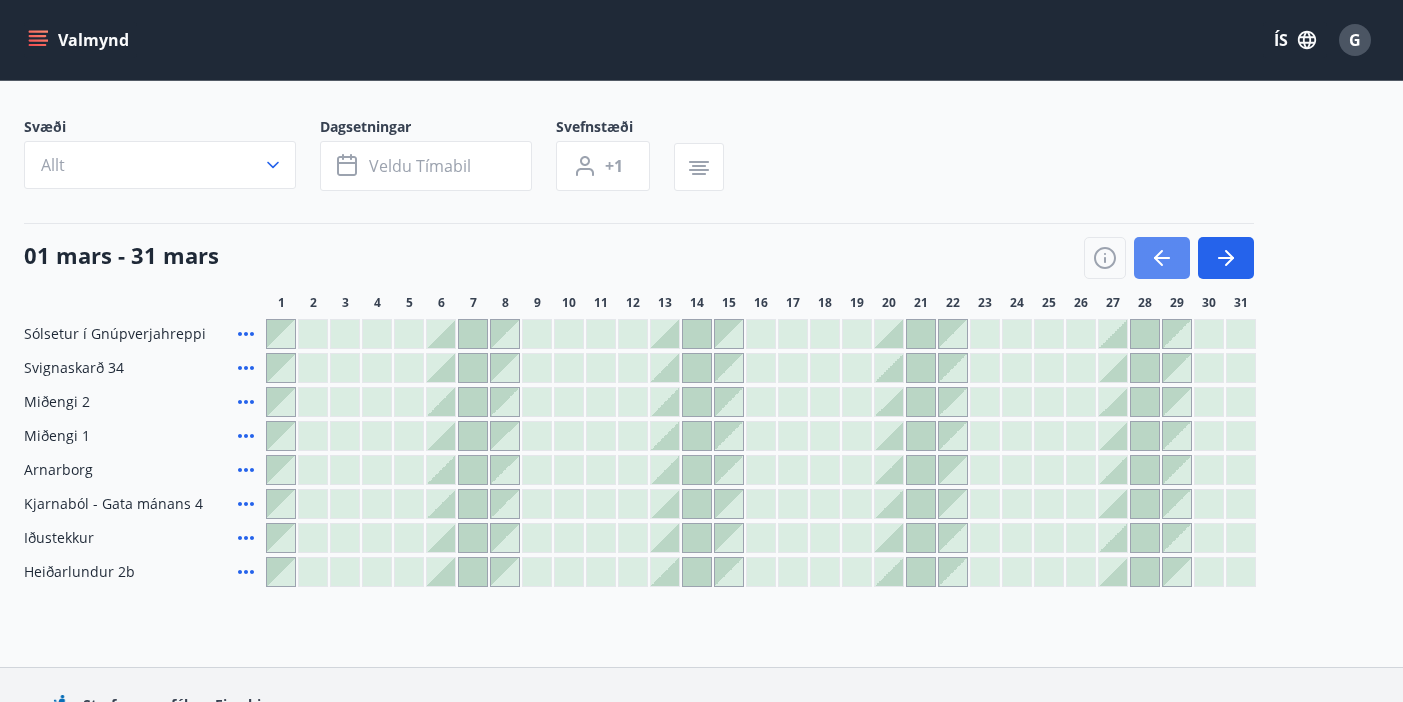 click at bounding box center [1162, 258] 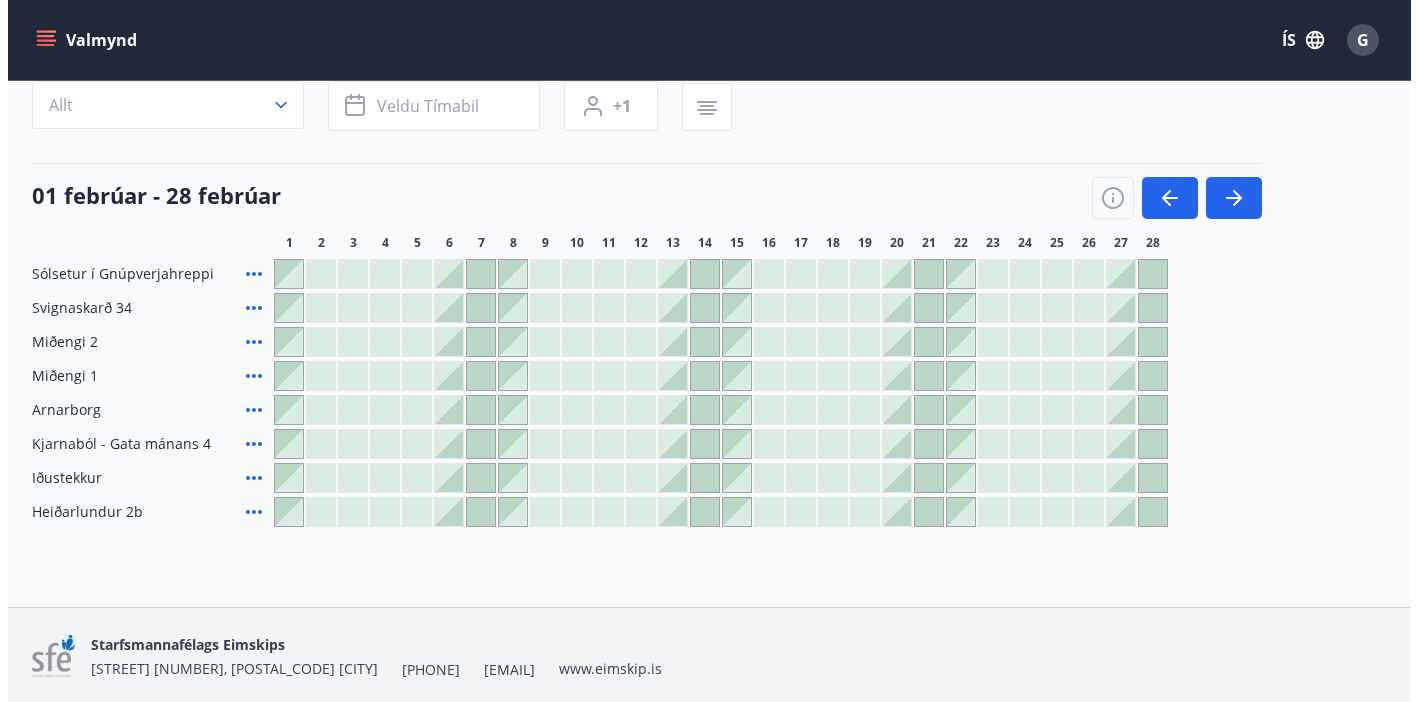 scroll, scrollTop: 233, scrollLeft: 0, axis: vertical 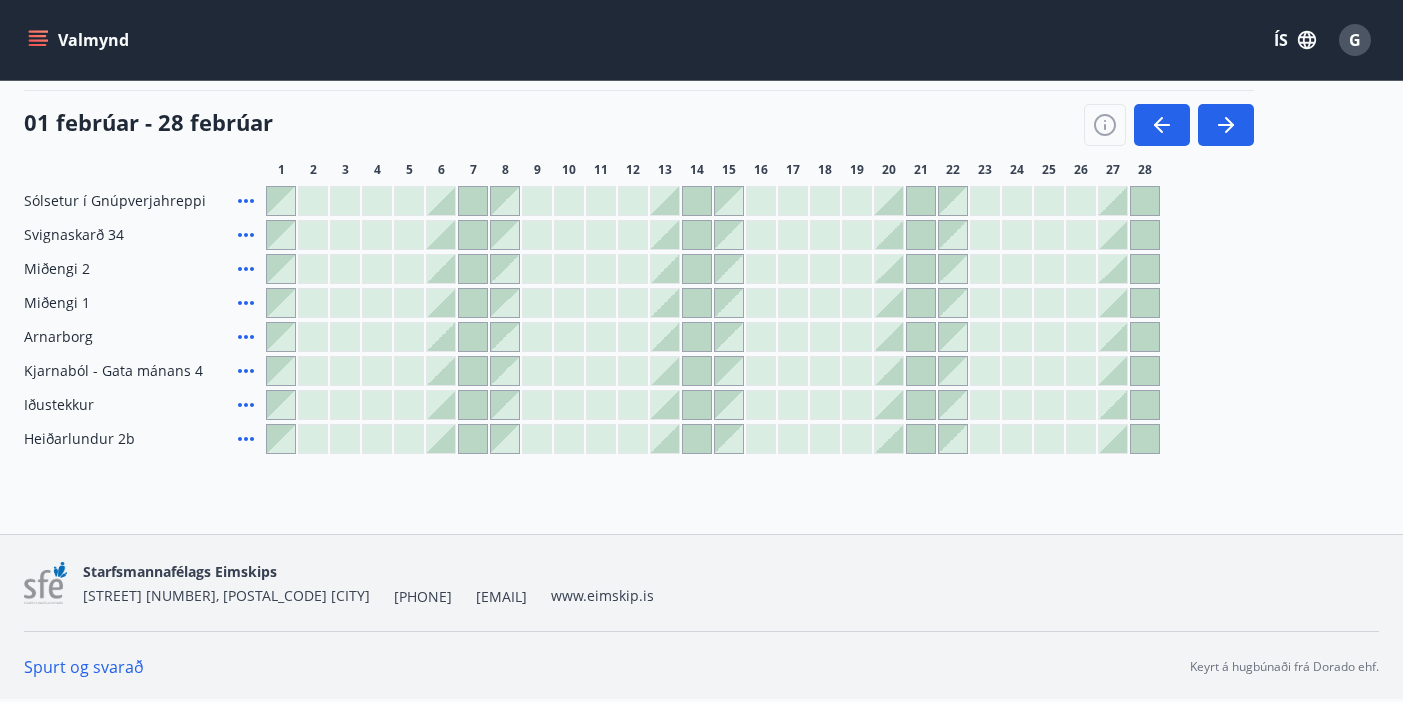 click at bounding box center [633, 371] 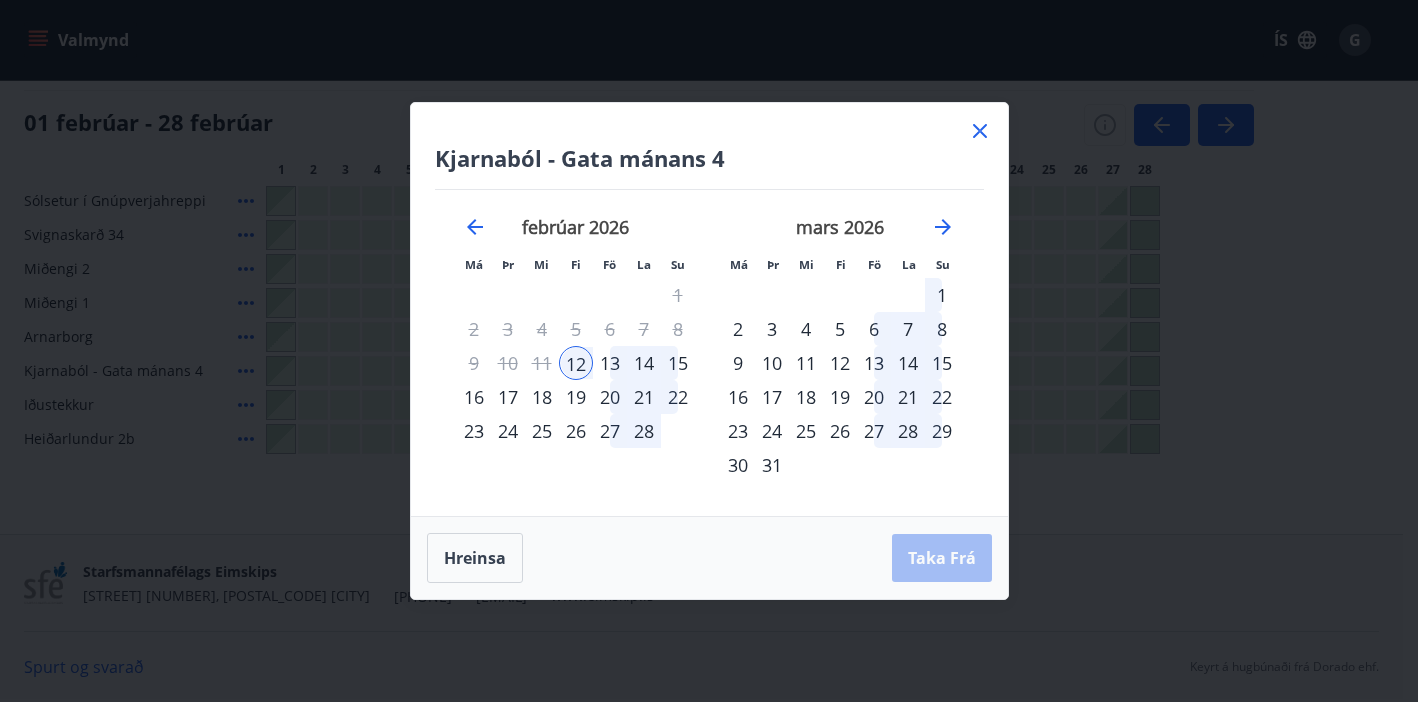 click on "15" at bounding box center (678, 363) 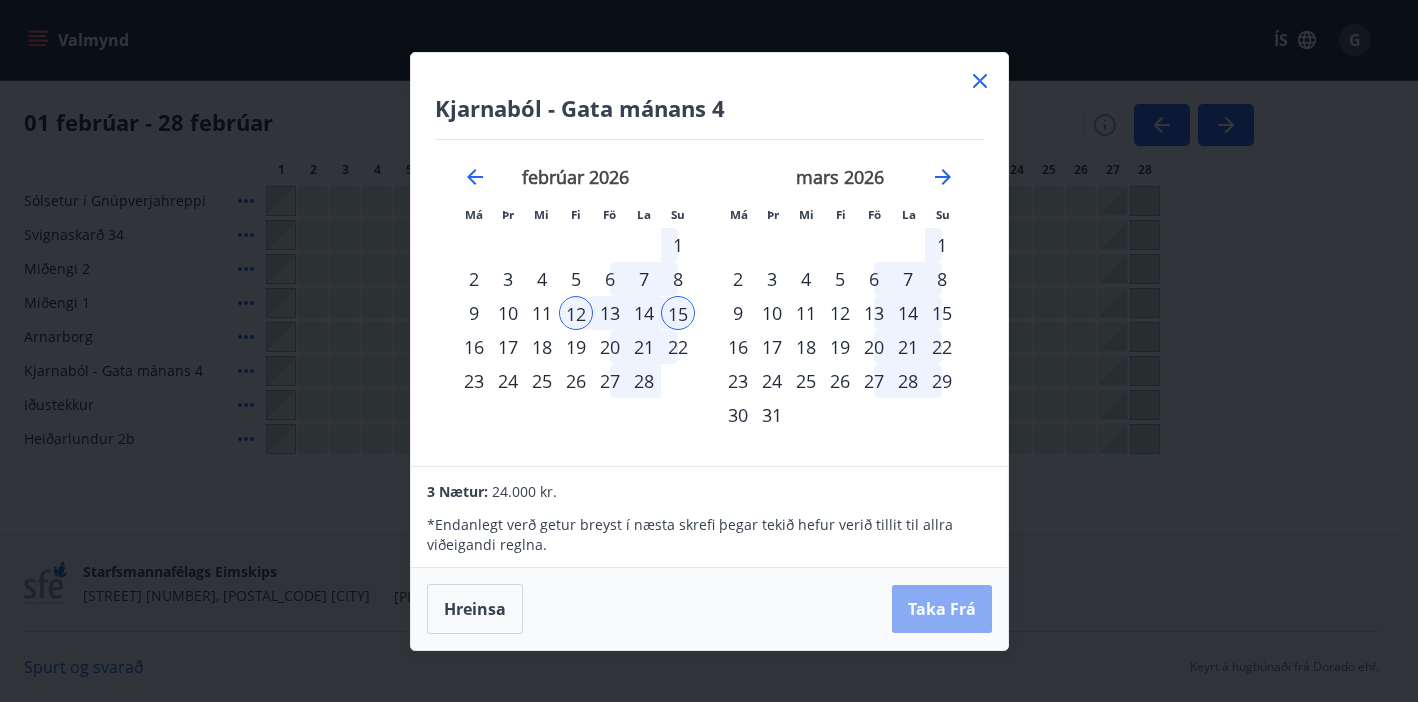 click on "Taka Frá" at bounding box center [942, 609] 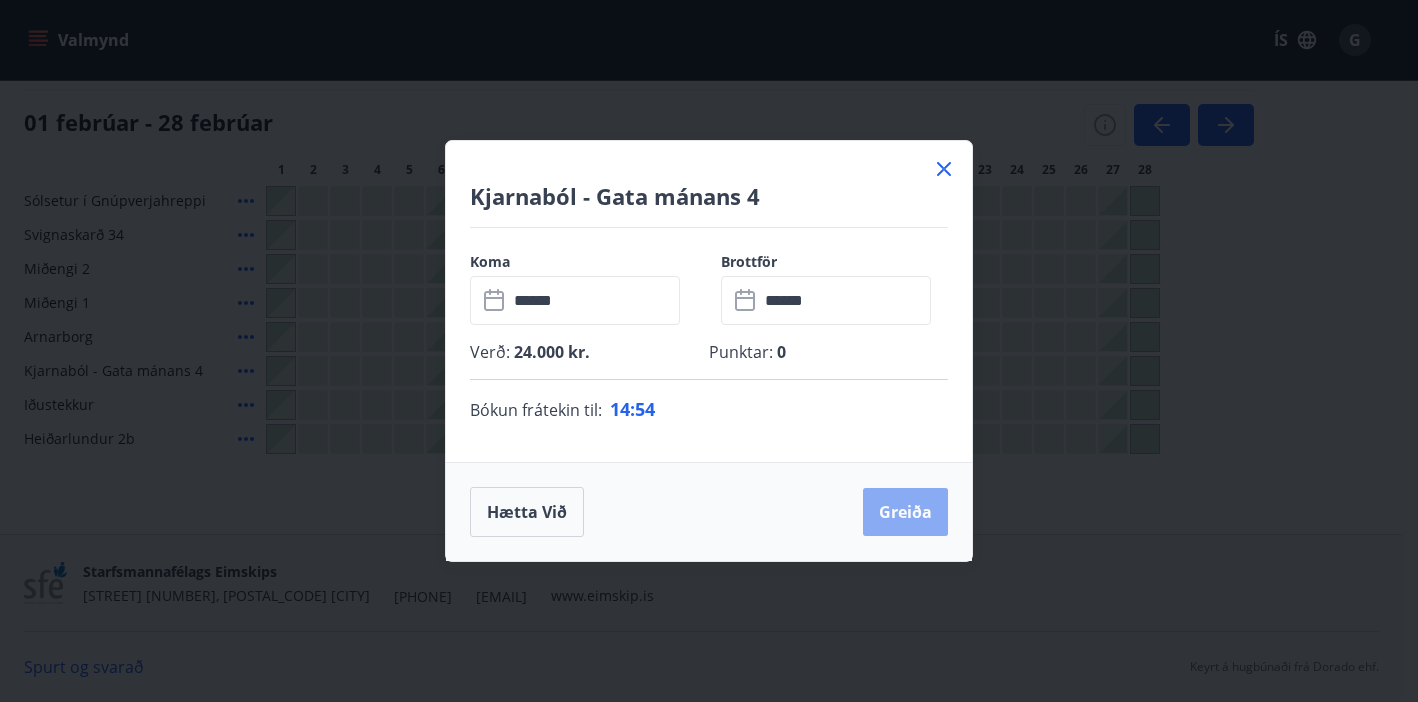 click on "Greiða" at bounding box center [905, 512] 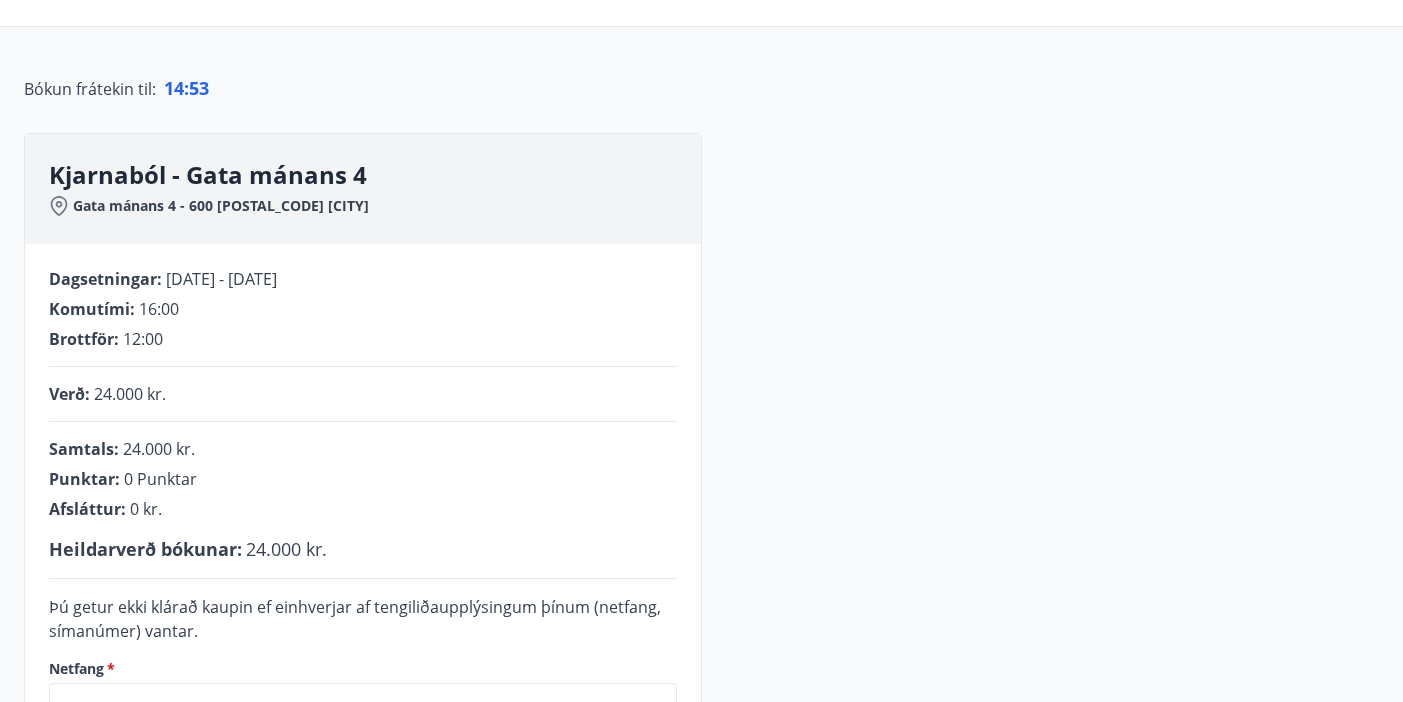 scroll, scrollTop: 403, scrollLeft: 0, axis: vertical 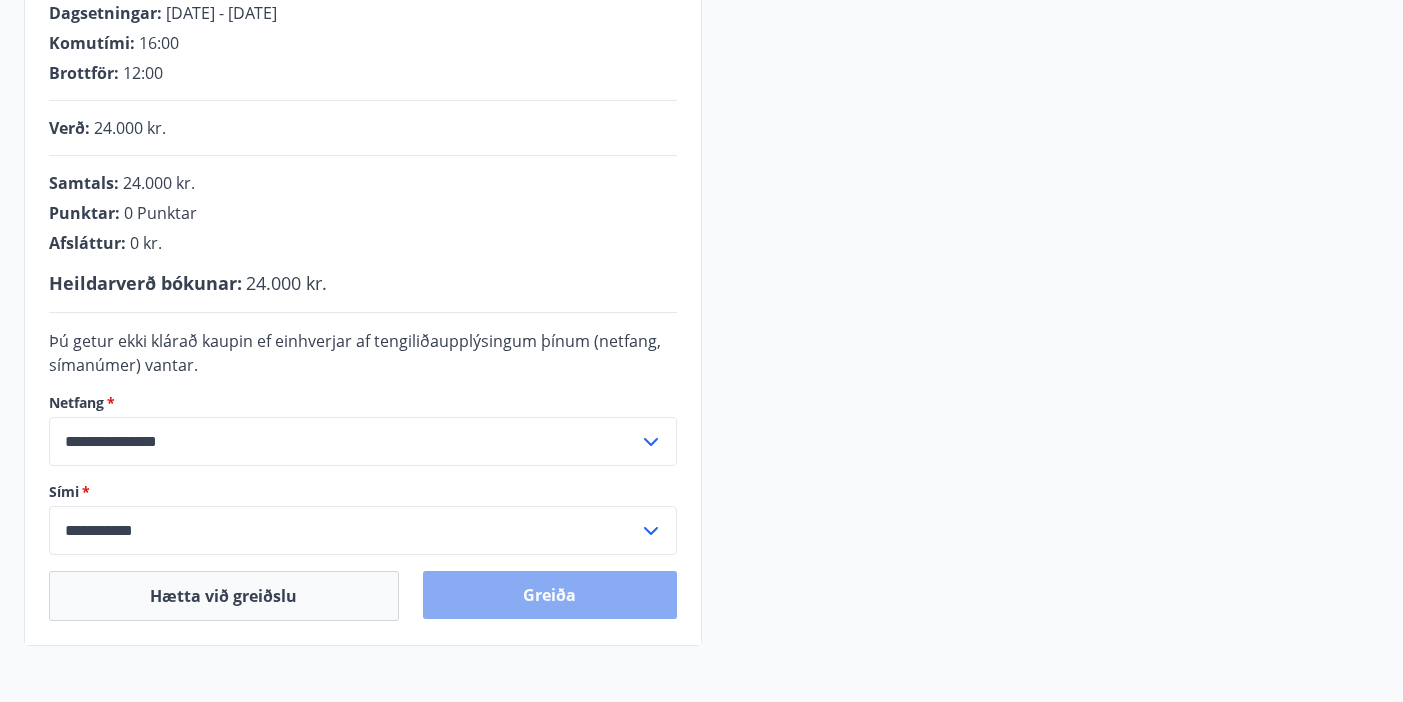 click on "Greiða" at bounding box center (550, 595) 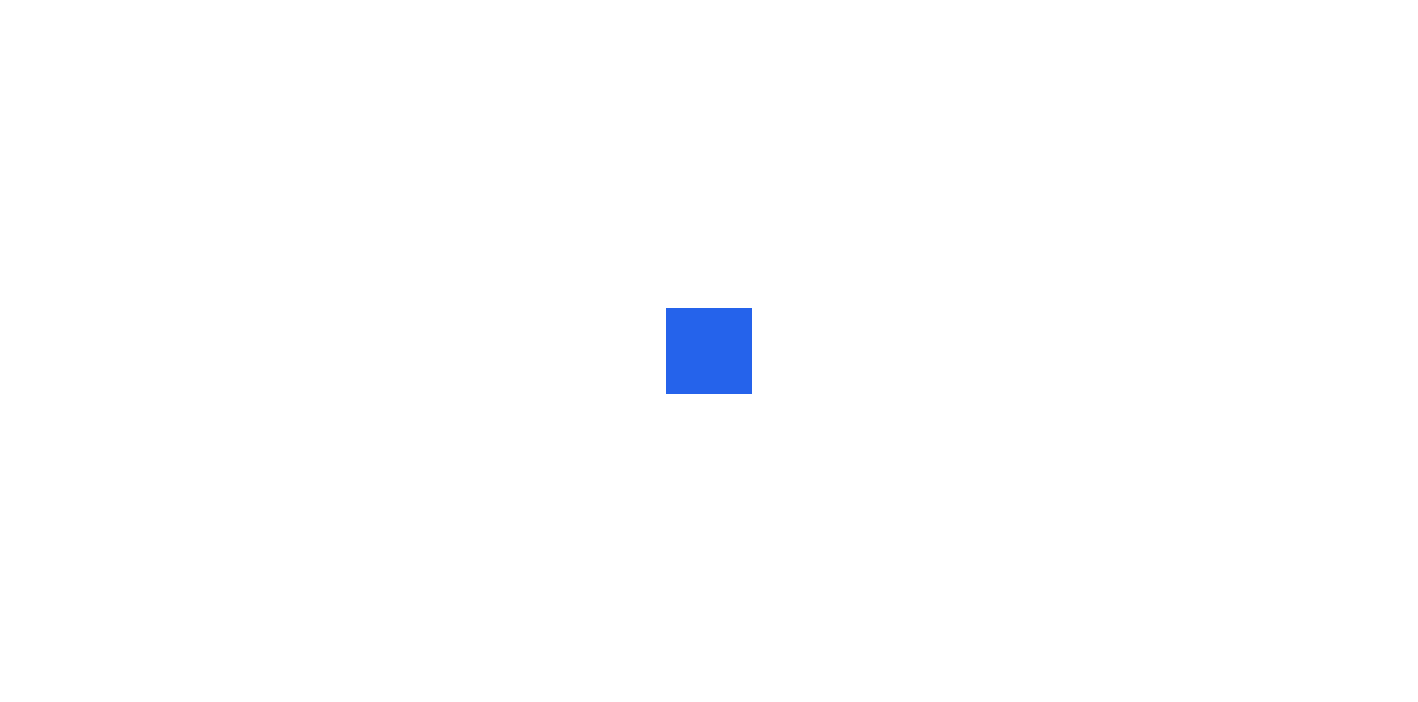 scroll, scrollTop: 0, scrollLeft: 0, axis: both 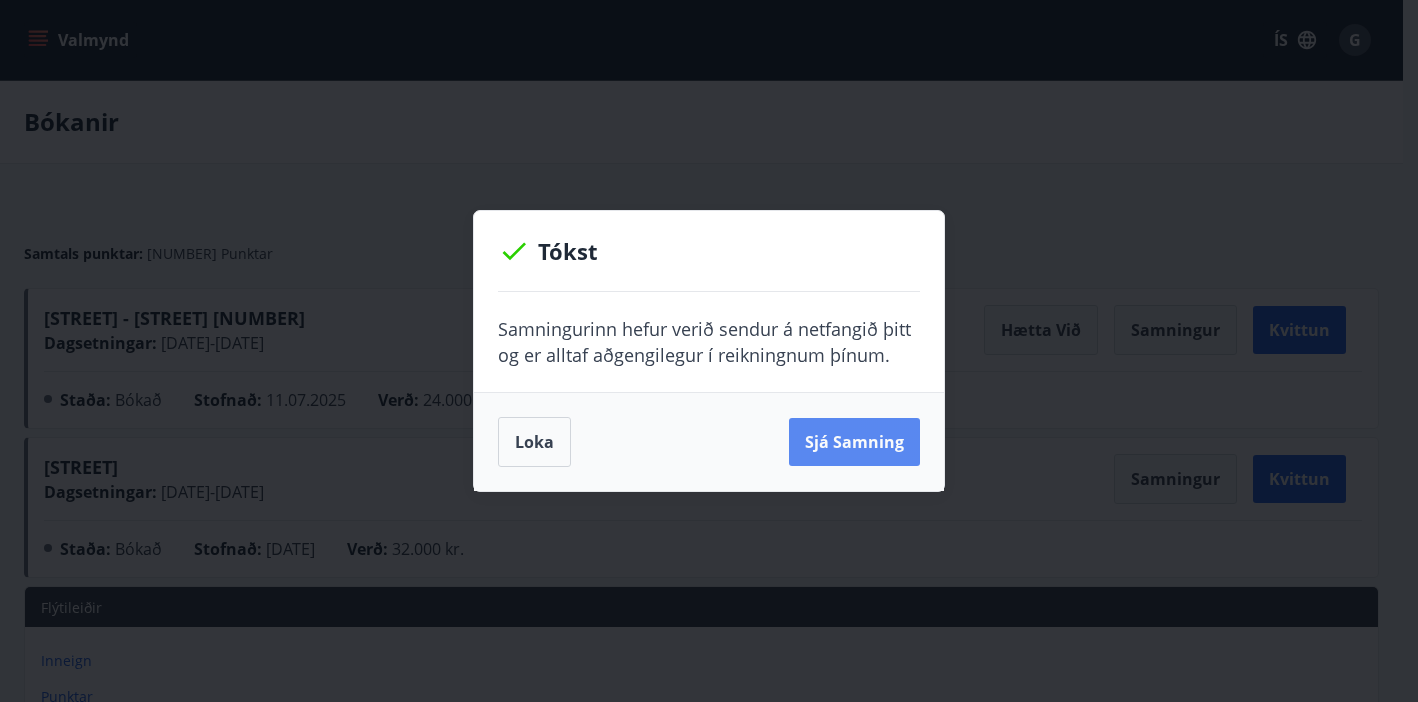 click on "Sjá samning" at bounding box center [854, 442] 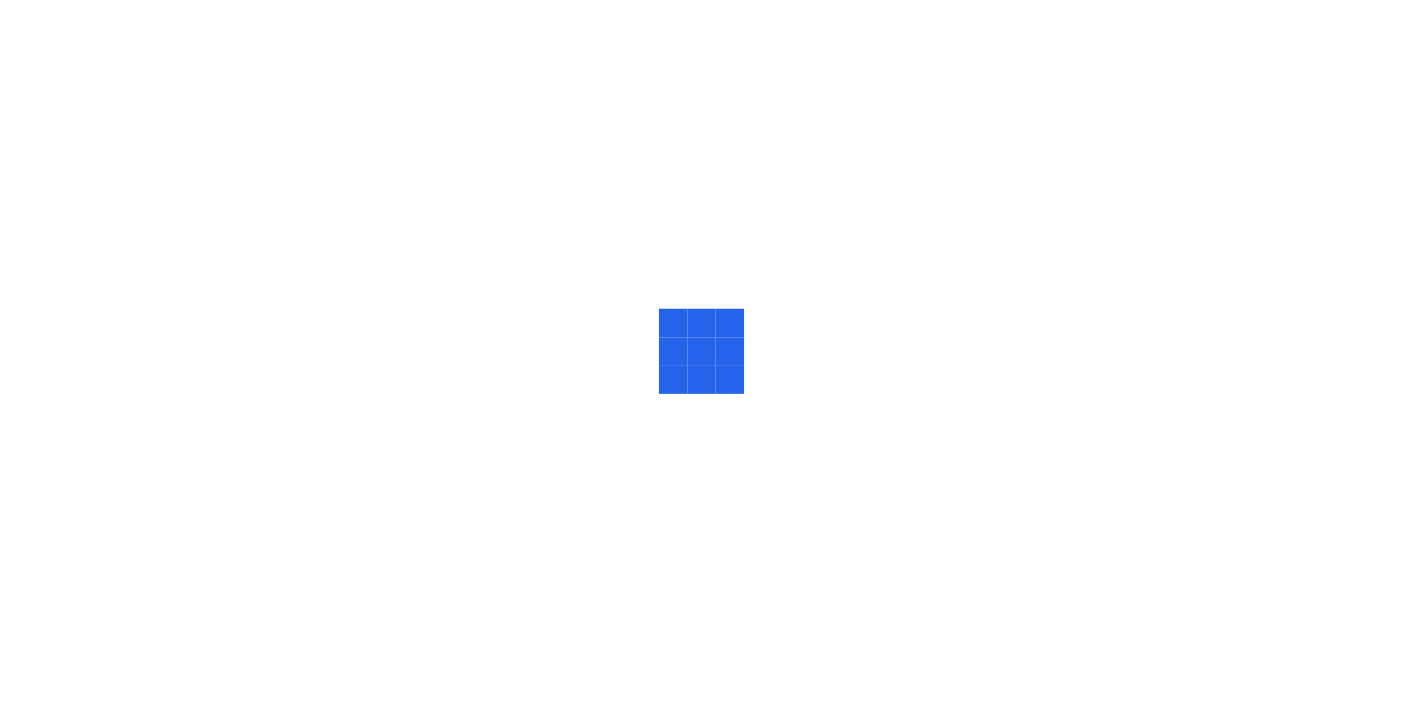 scroll, scrollTop: 0, scrollLeft: 0, axis: both 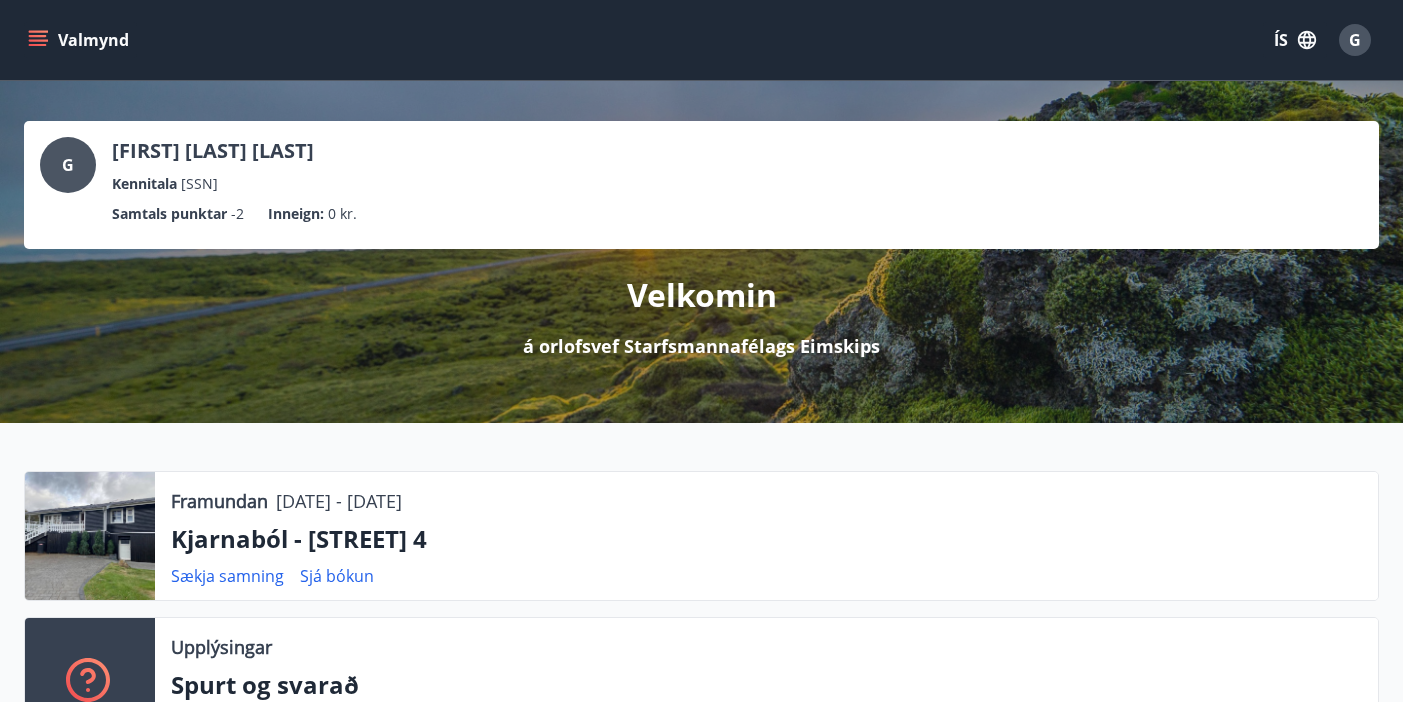 click 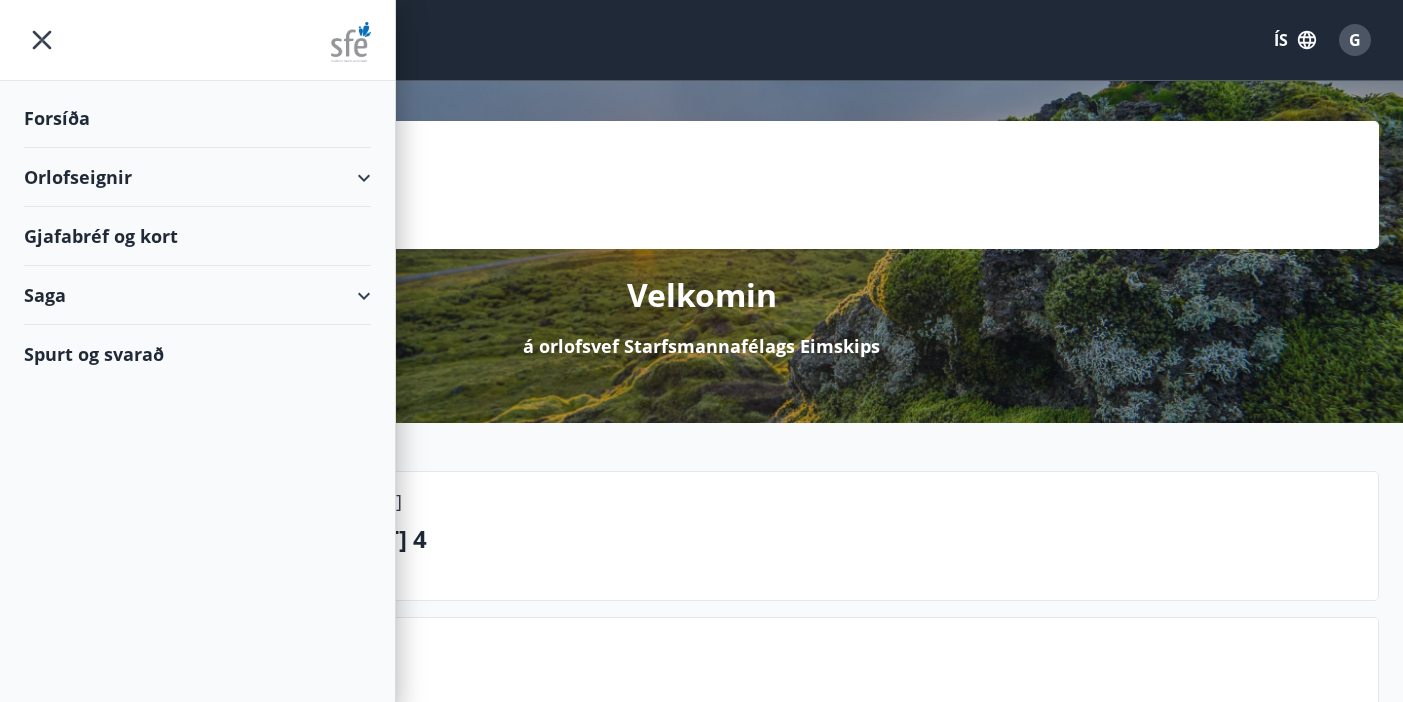click on "Orlofseignir" at bounding box center [197, 177] 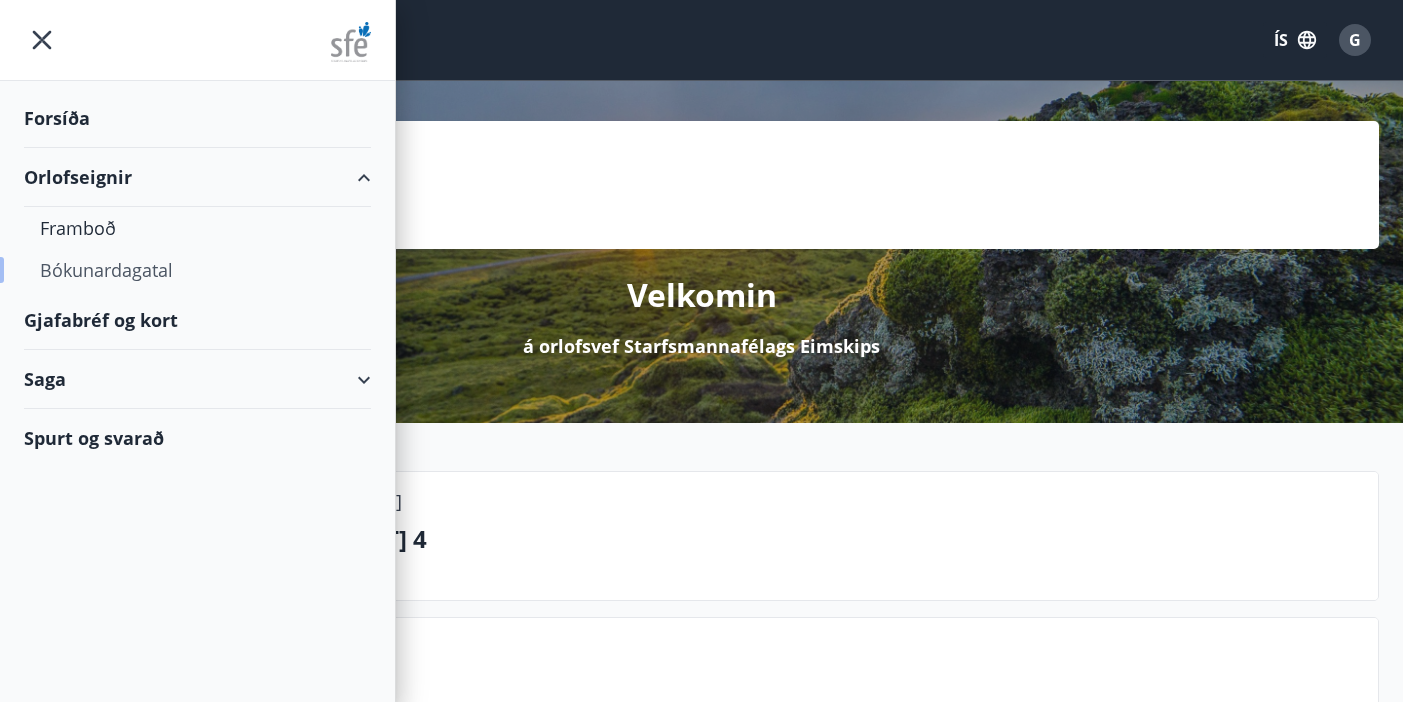 click on "Bókunardagatal" at bounding box center (197, 270) 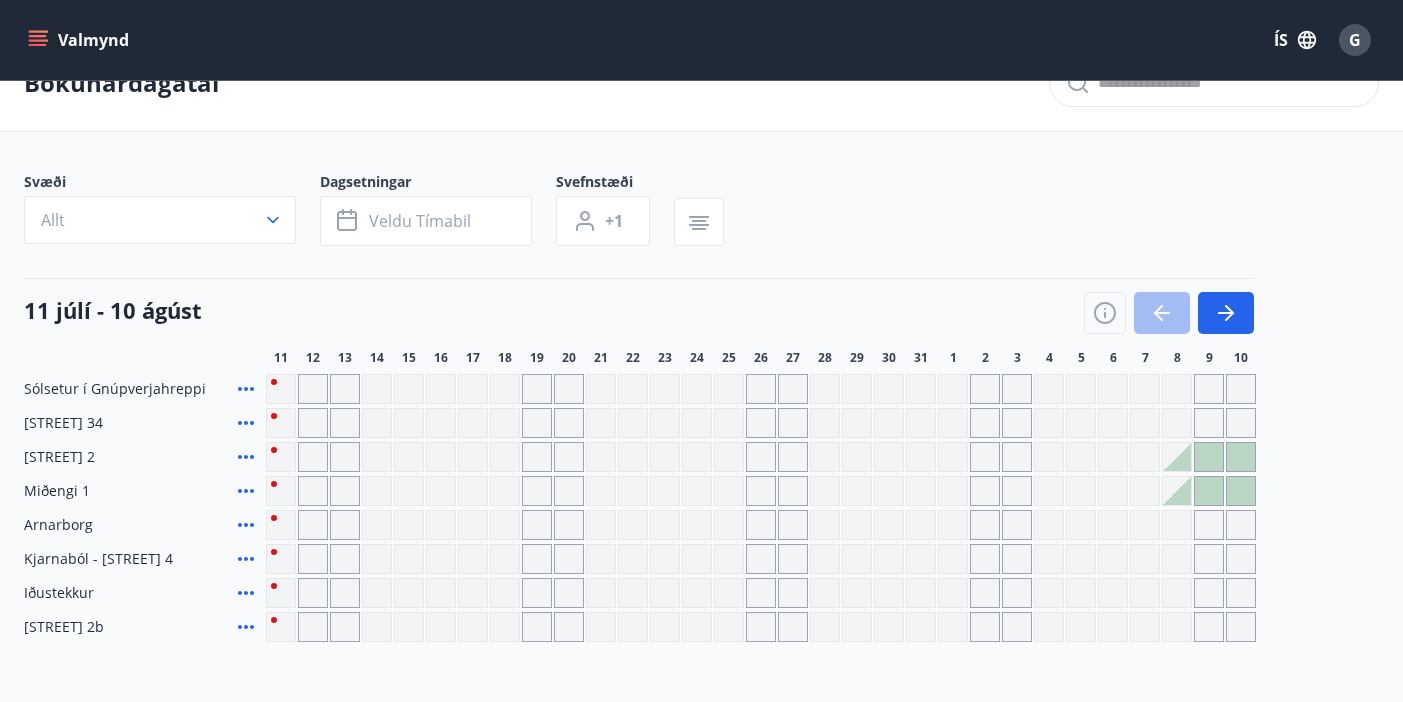 scroll, scrollTop: 0, scrollLeft: 0, axis: both 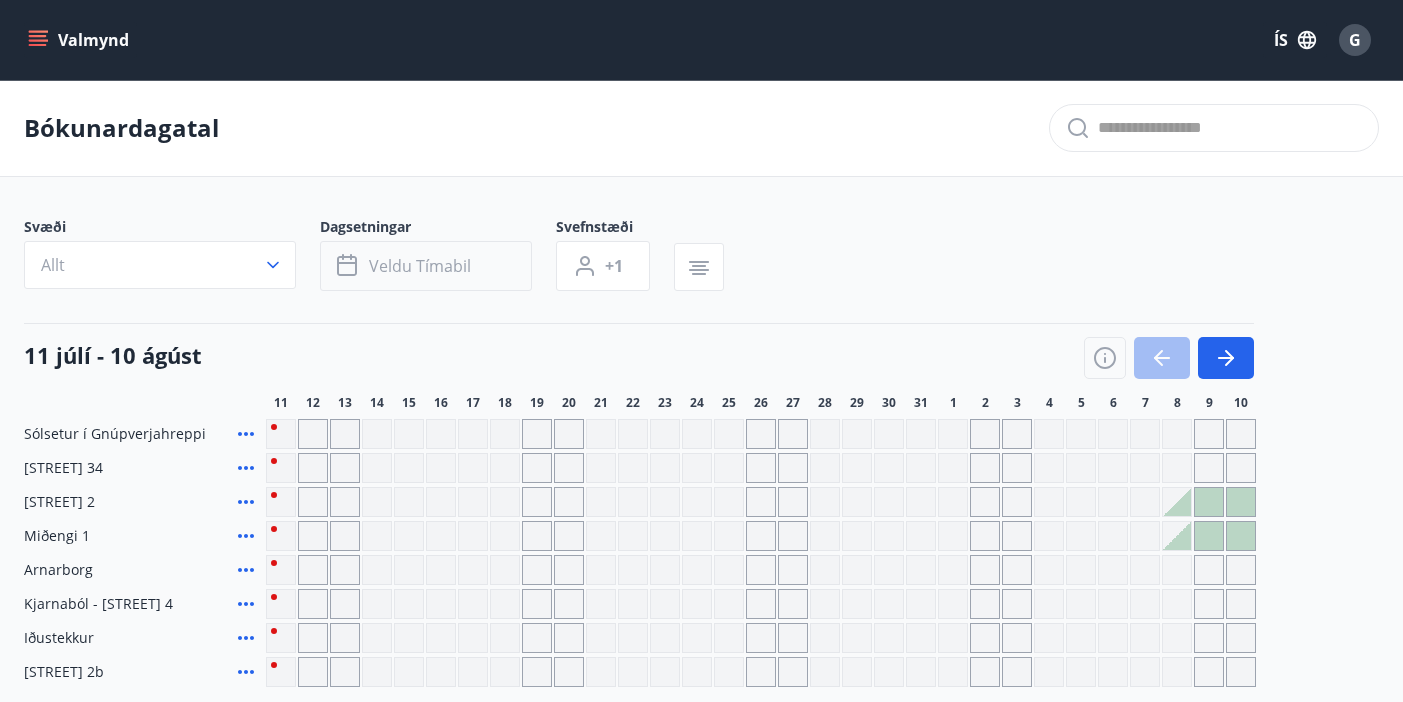 click on "Veldu tímabil" at bounding box center (420, 266) 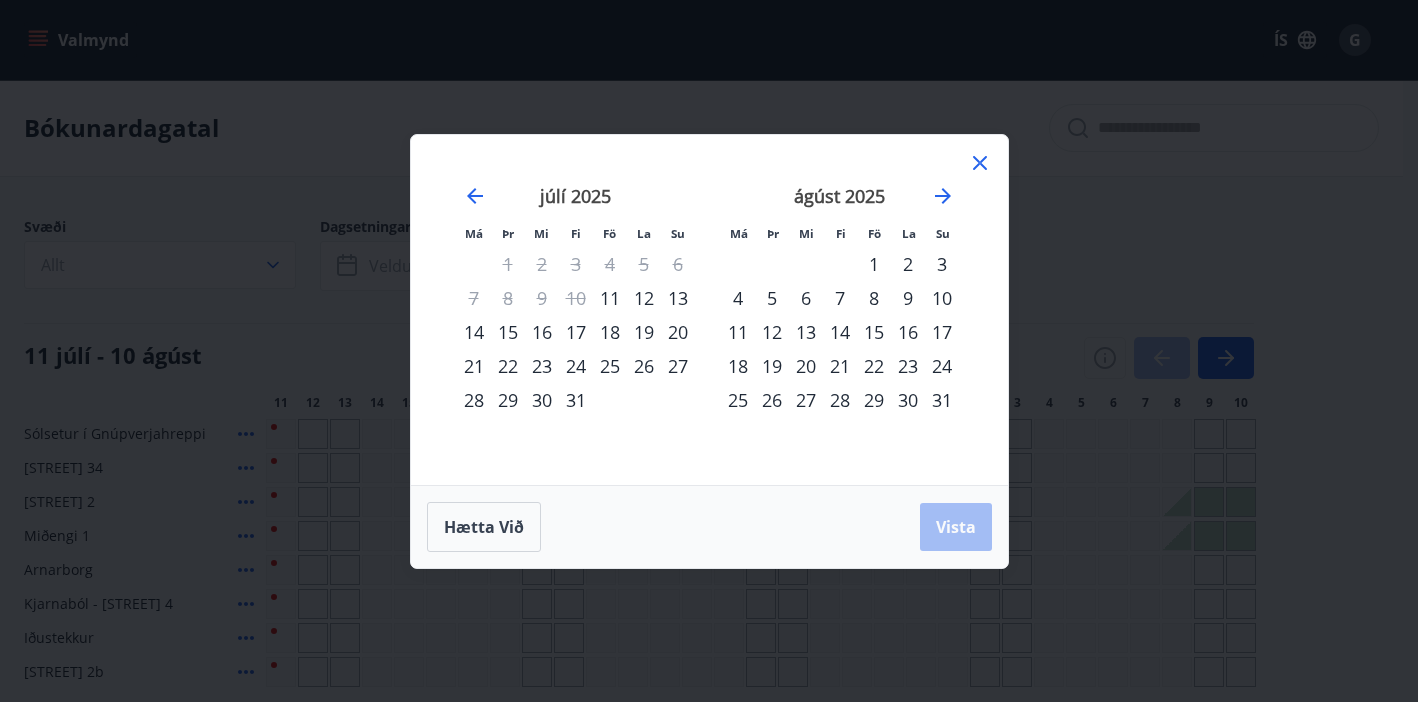 click 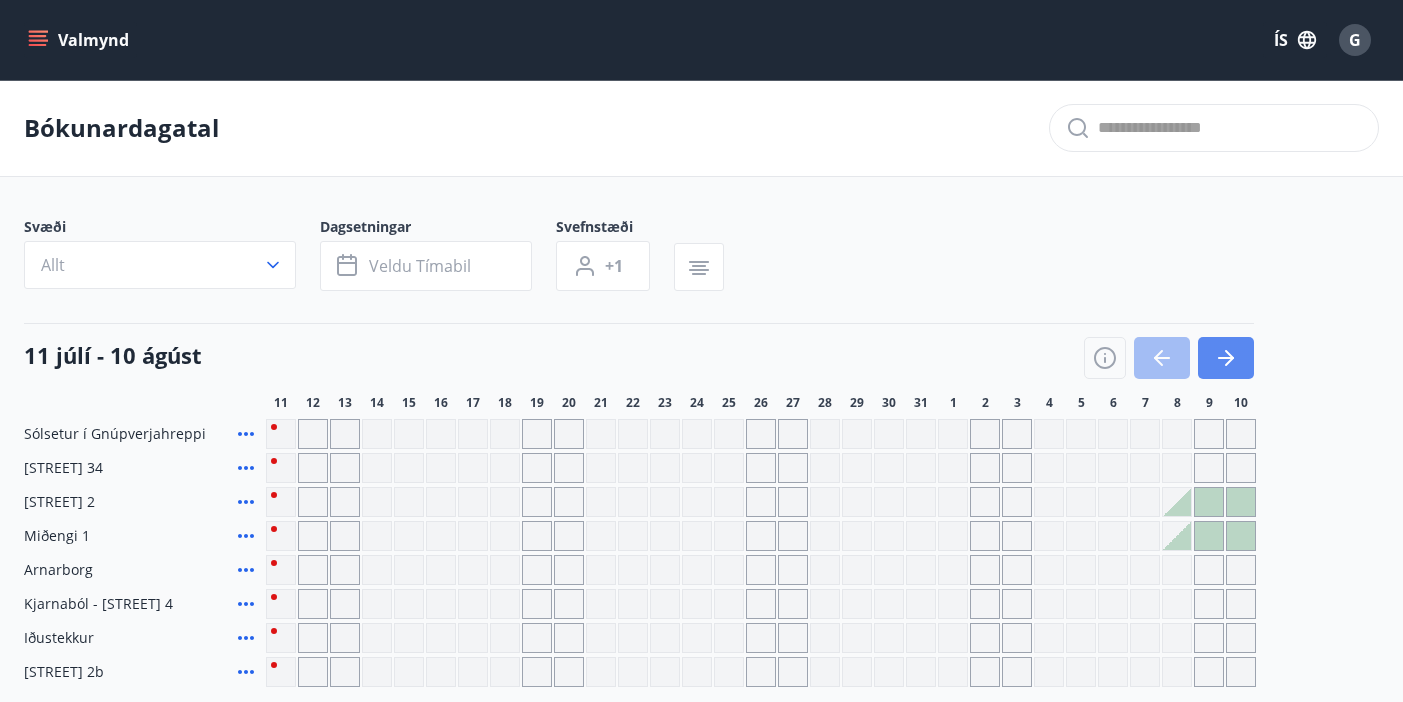 click 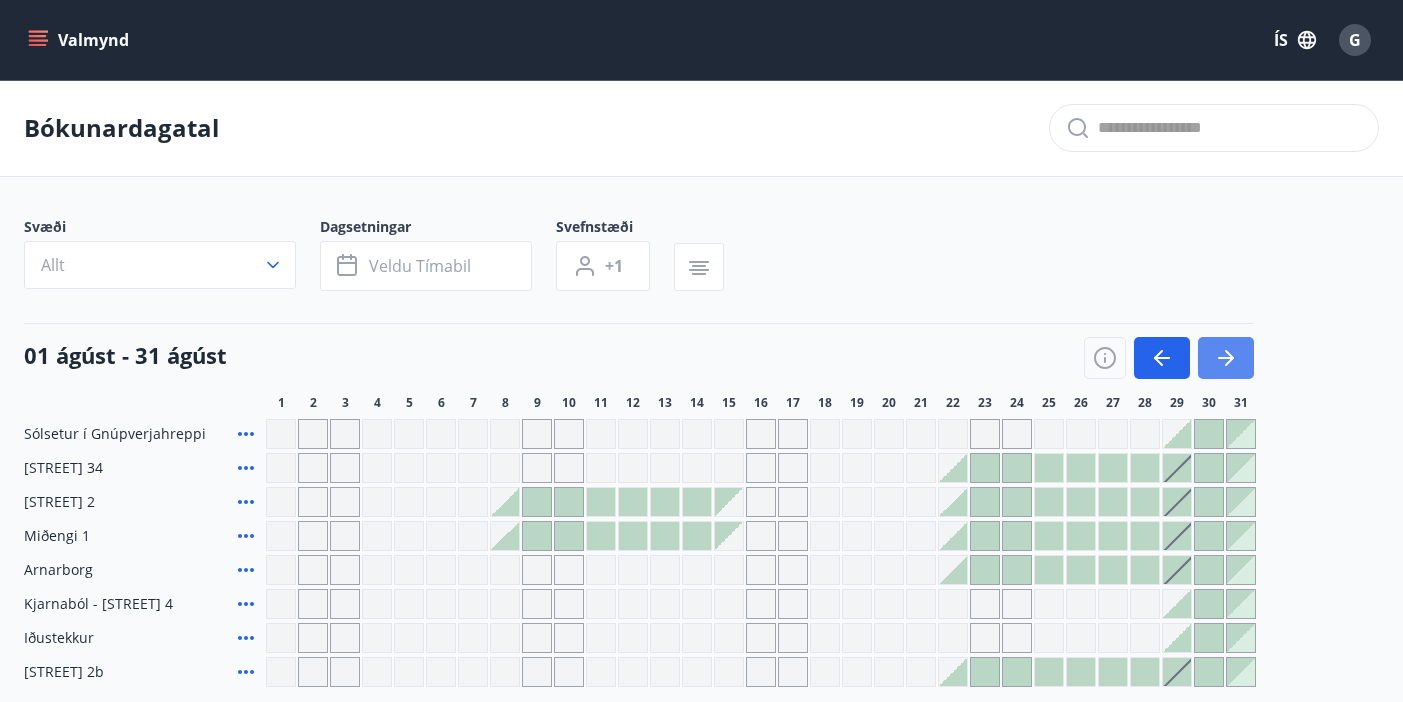click 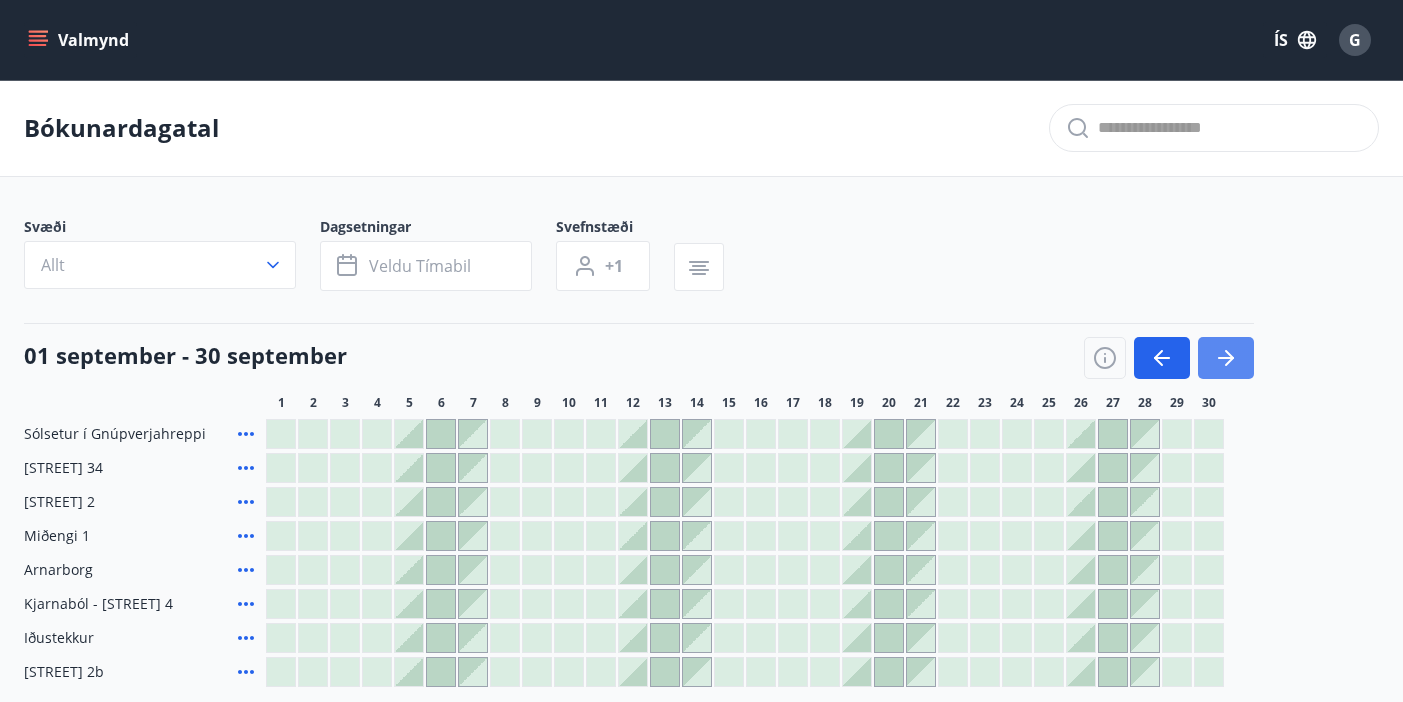 click 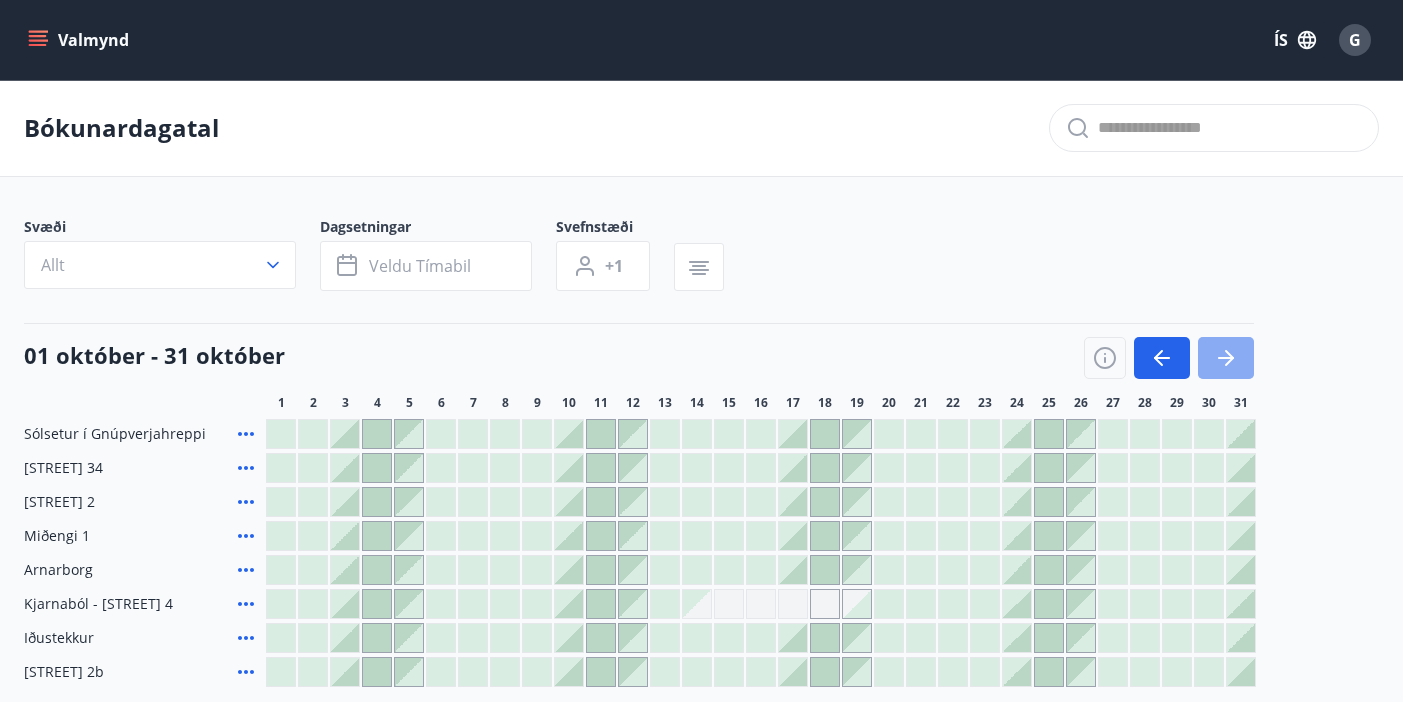 click 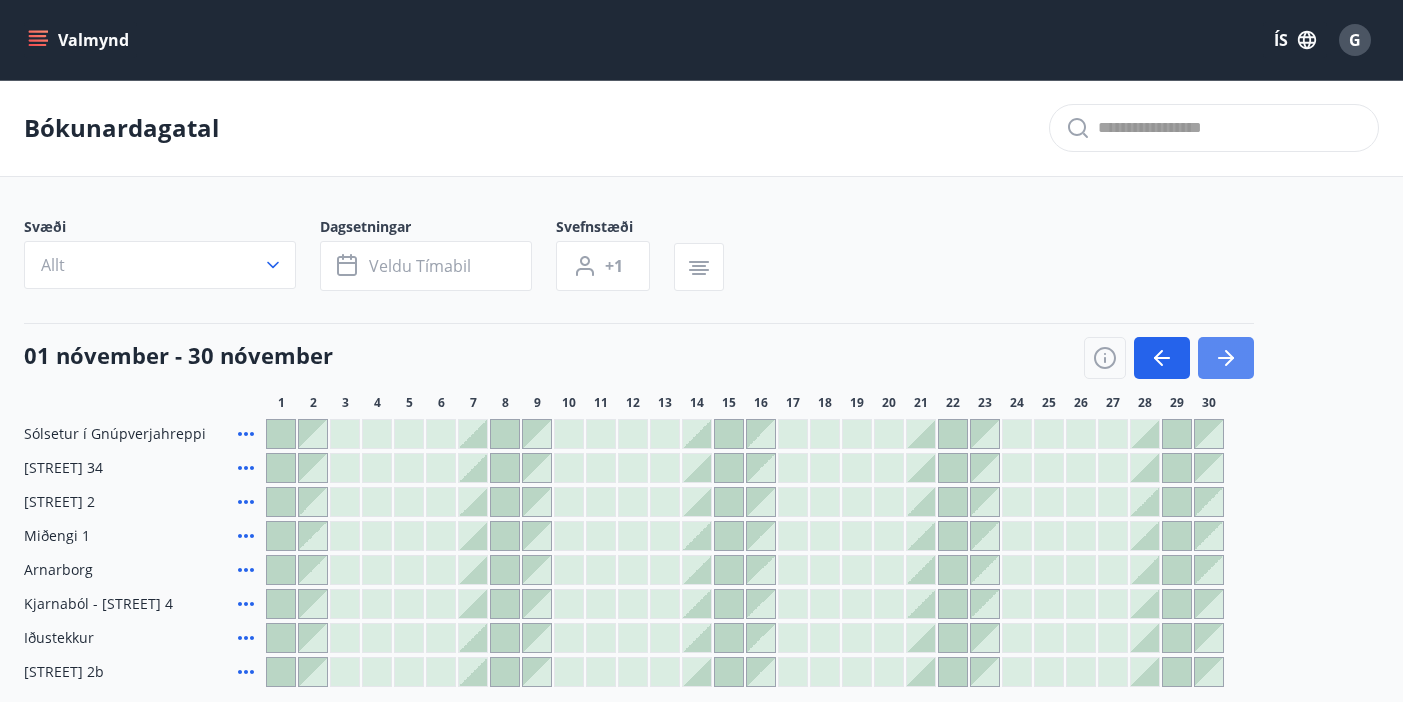 click 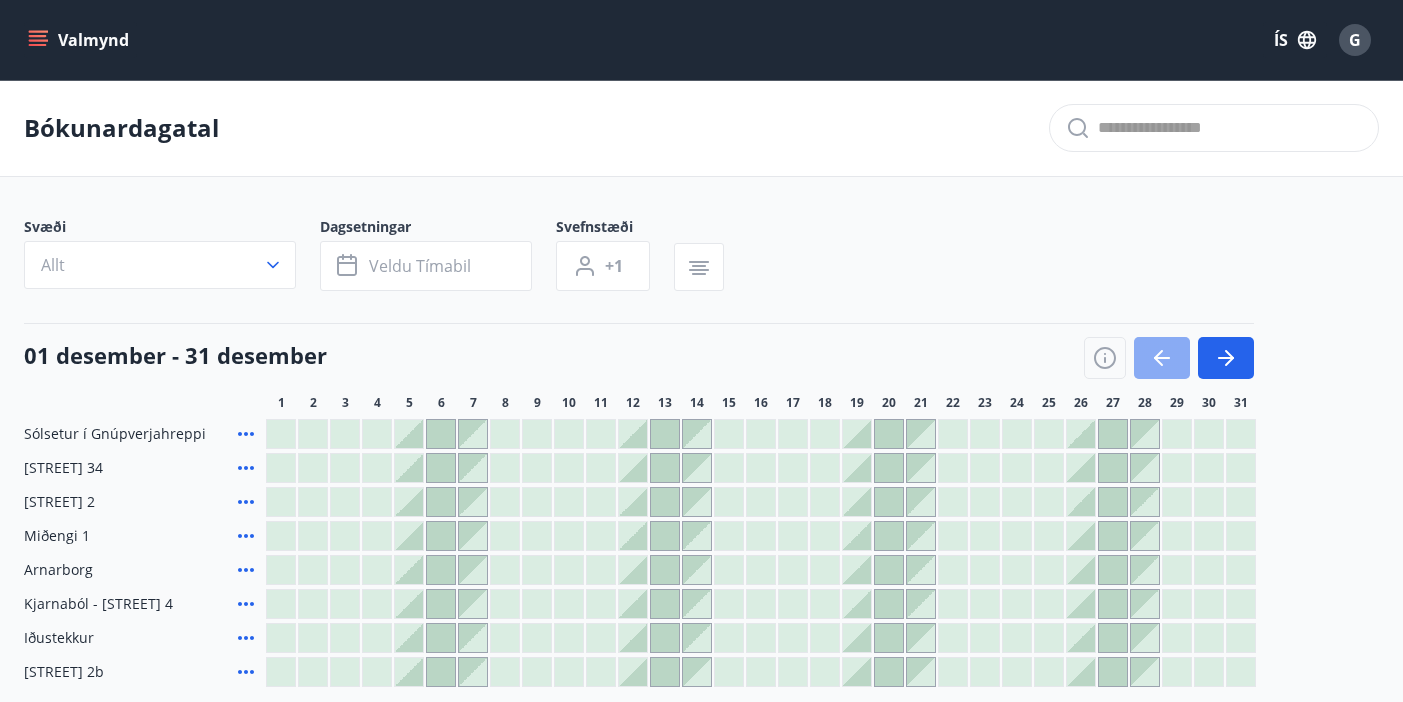 click 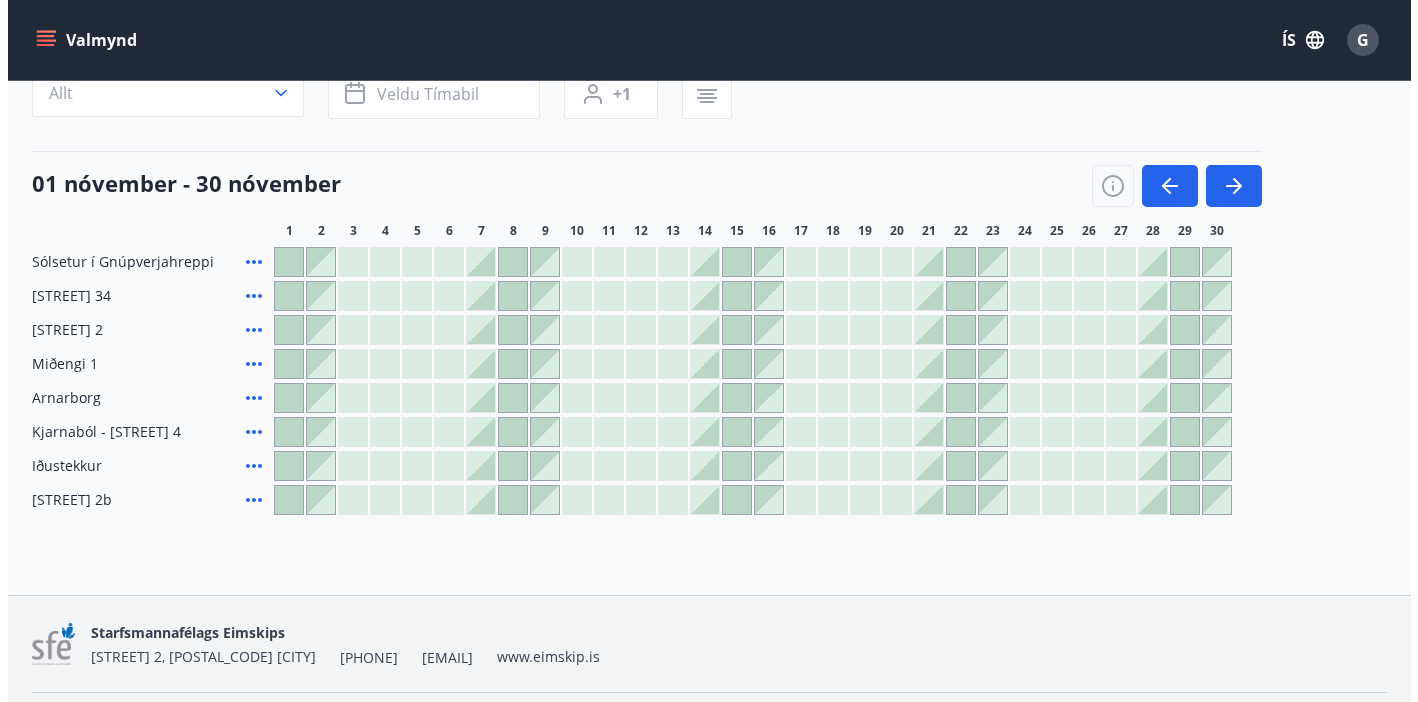 scroll, scrollTop: 200, scrollLeft: 0, axis: vertical 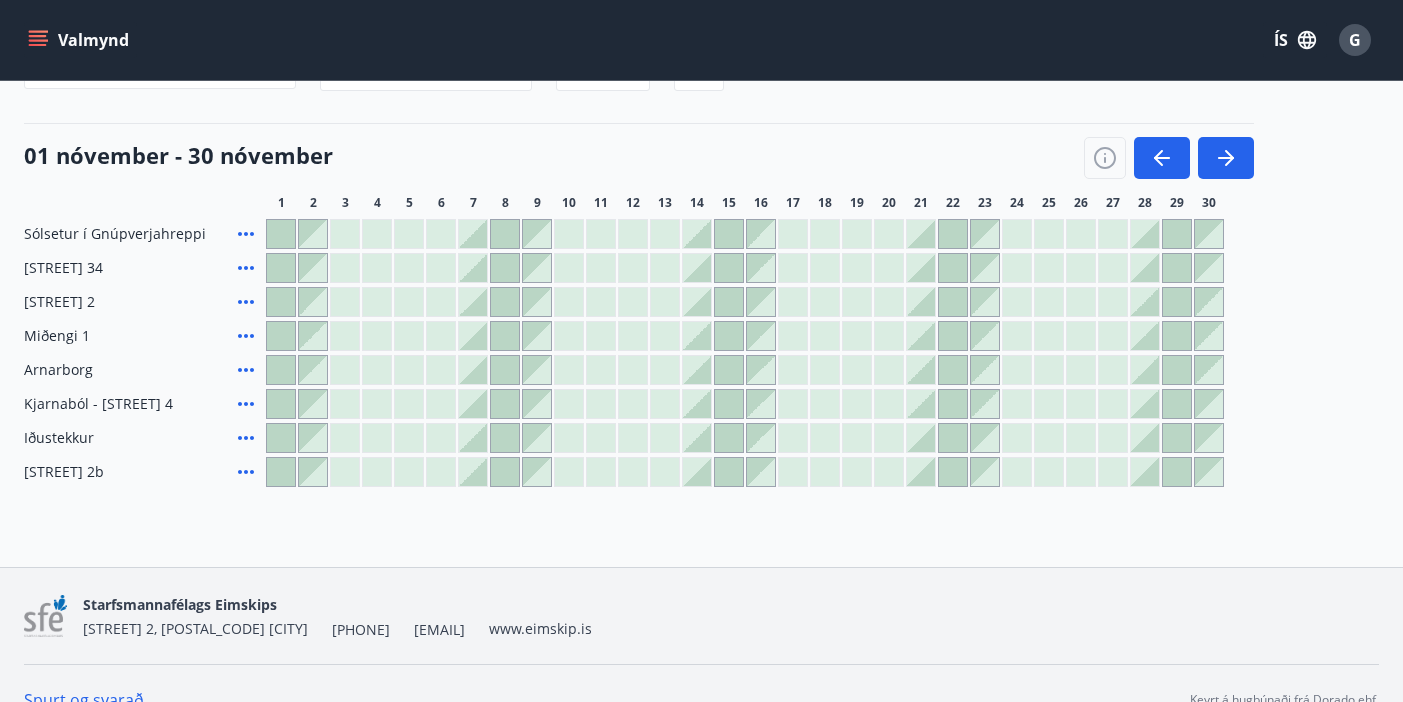 click at bounding box center [697, 370] 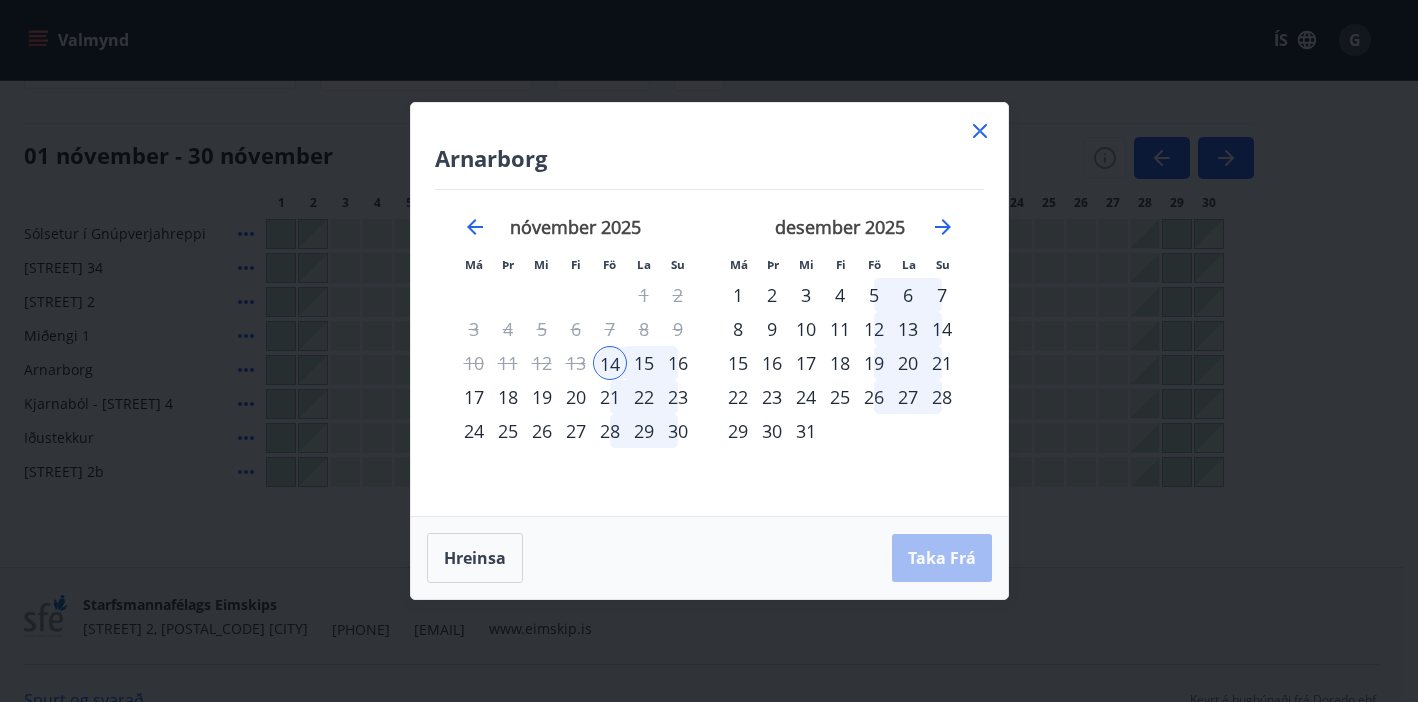 click on "17" at bounding box center [474, 397] 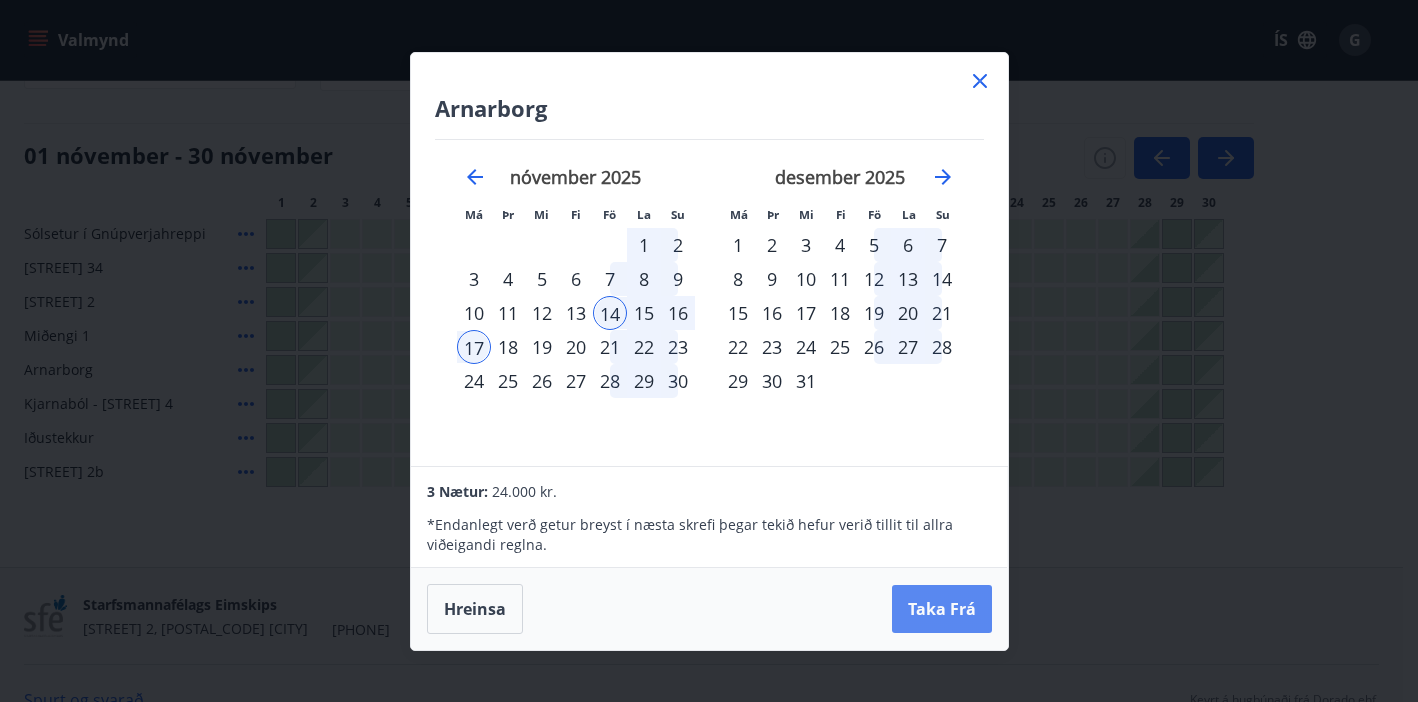 click on "Taka Frá" at bounding box center [942, 609] 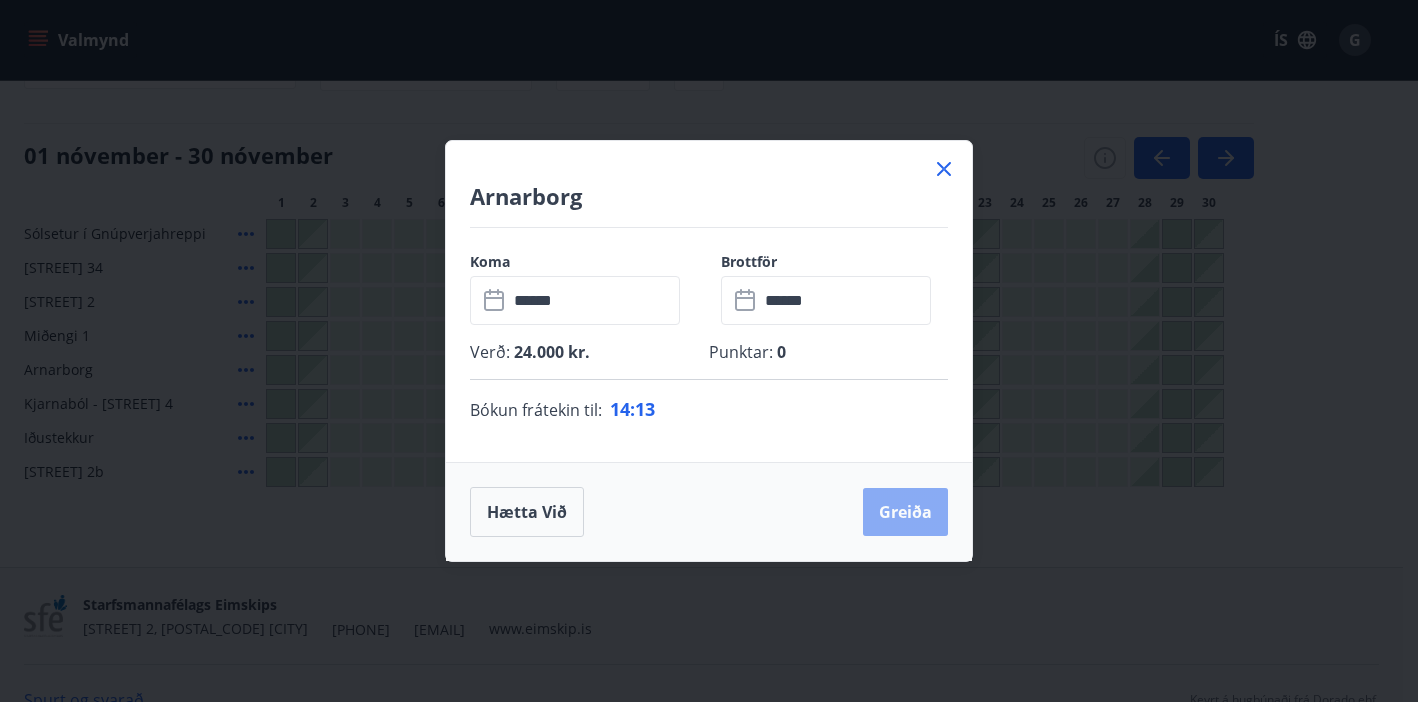 click on "Greiða" at bounding box center [905, 512] 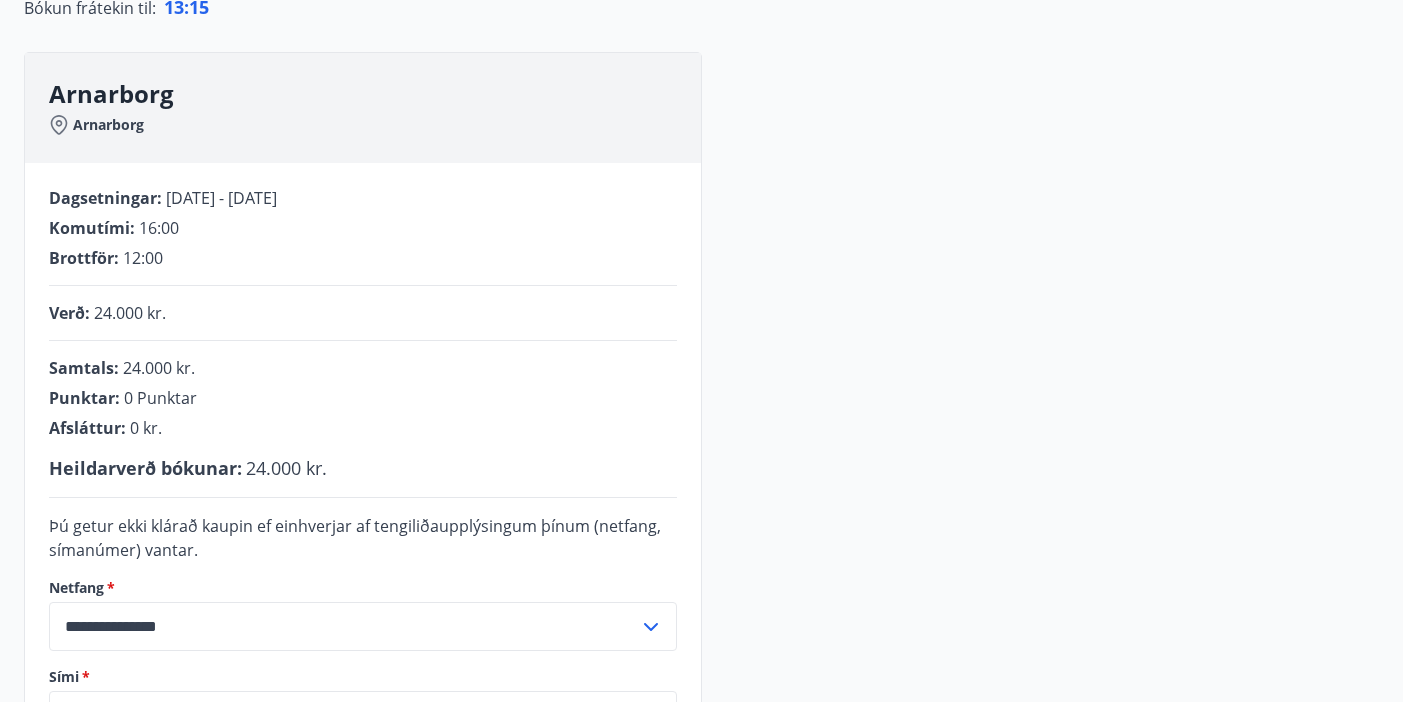 scroll, scrollTop: 403, scrollLeft: 0, axis: vertical 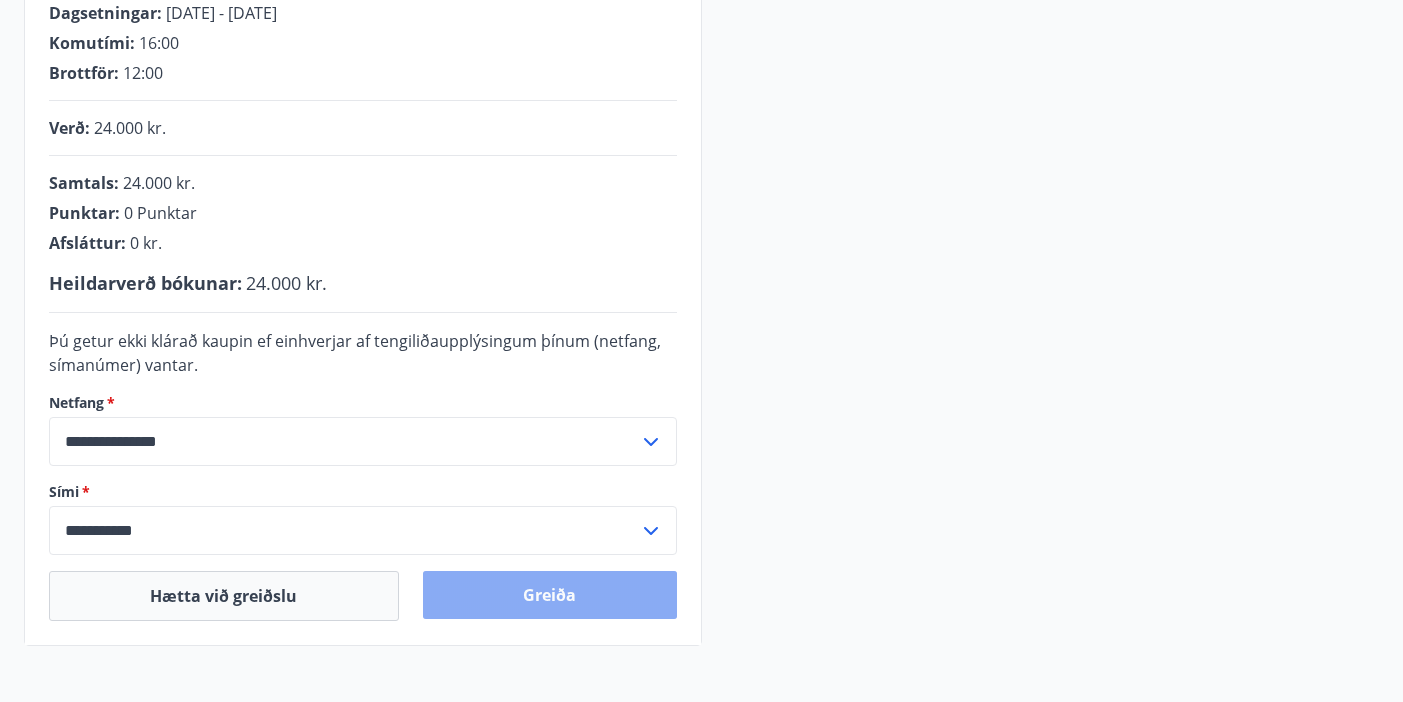 click on "Greiða" at bounding box center [550, 595] 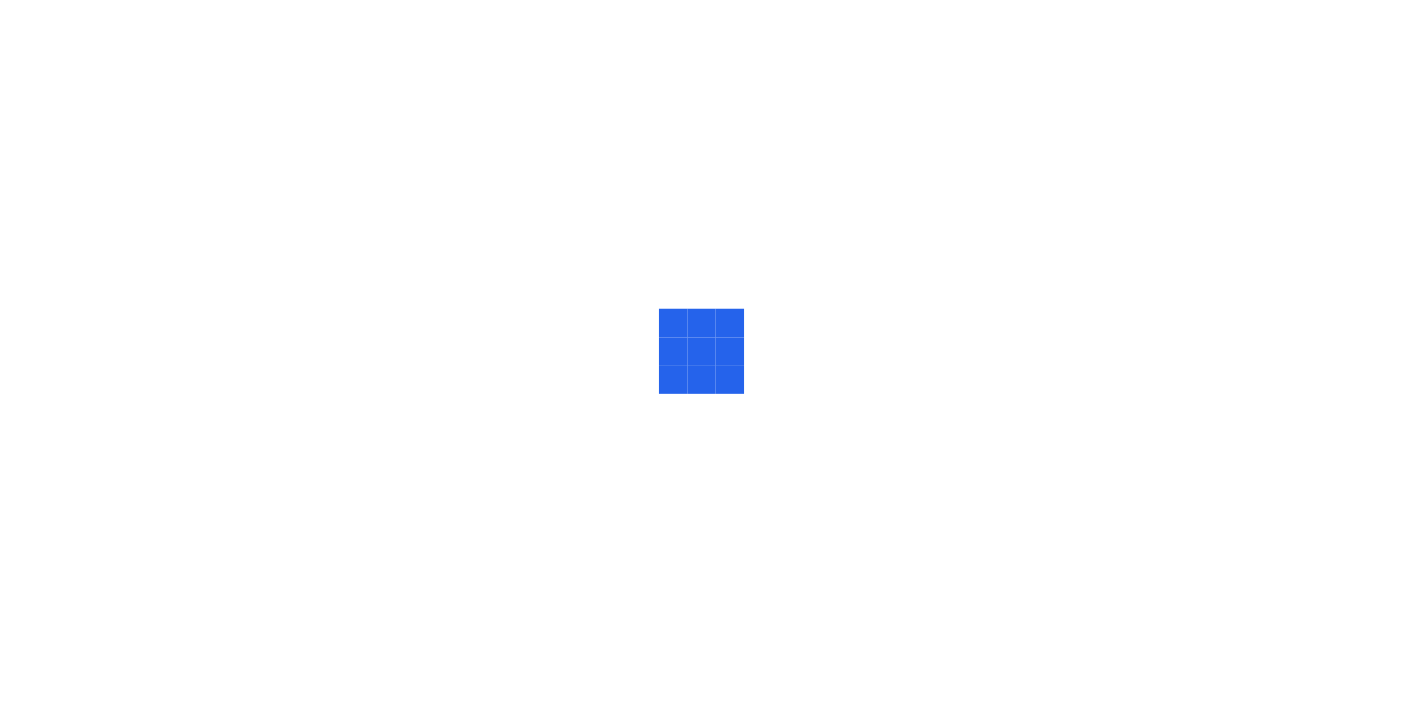 scroll, scrollTop: 0, scrollLeft: 0, axis: both 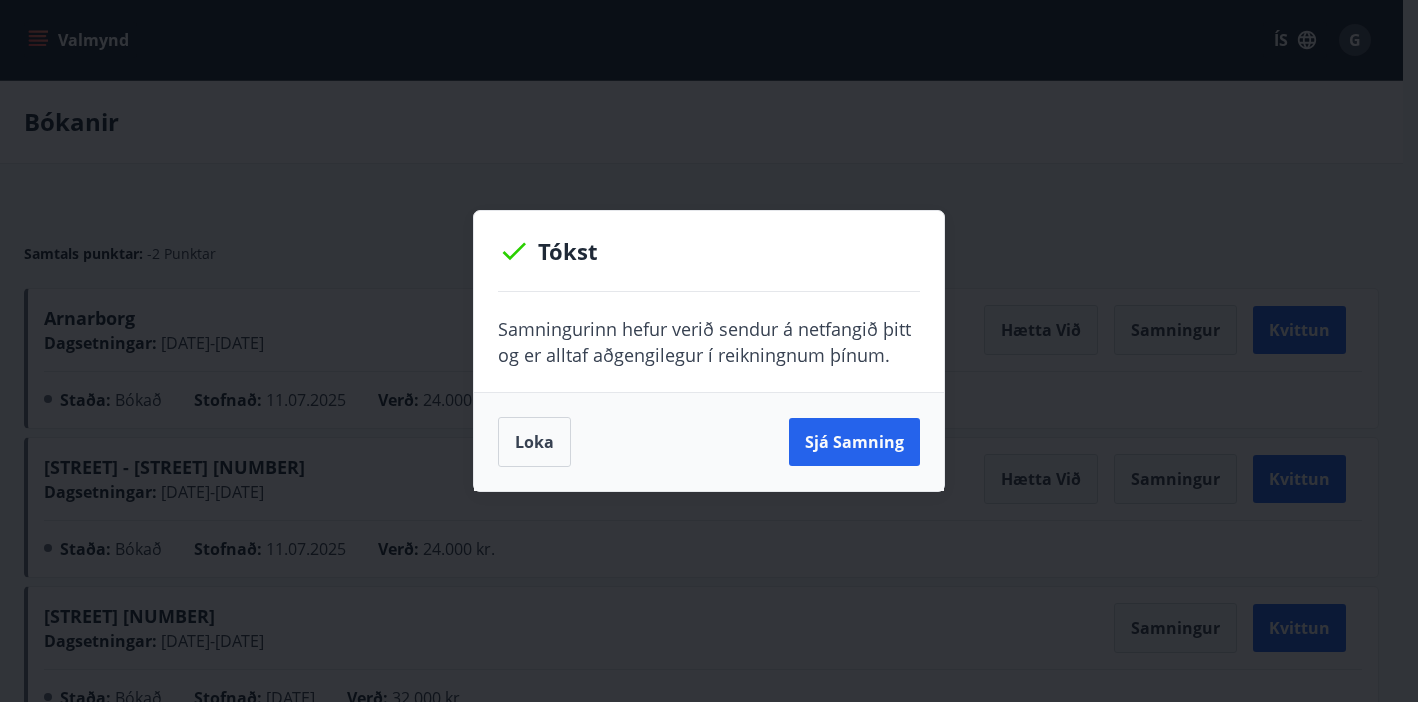 drag, startPoint x: 522, startPoint y: 450, endPoint x: 670, endPoint y: 331, distance: 189.90787 